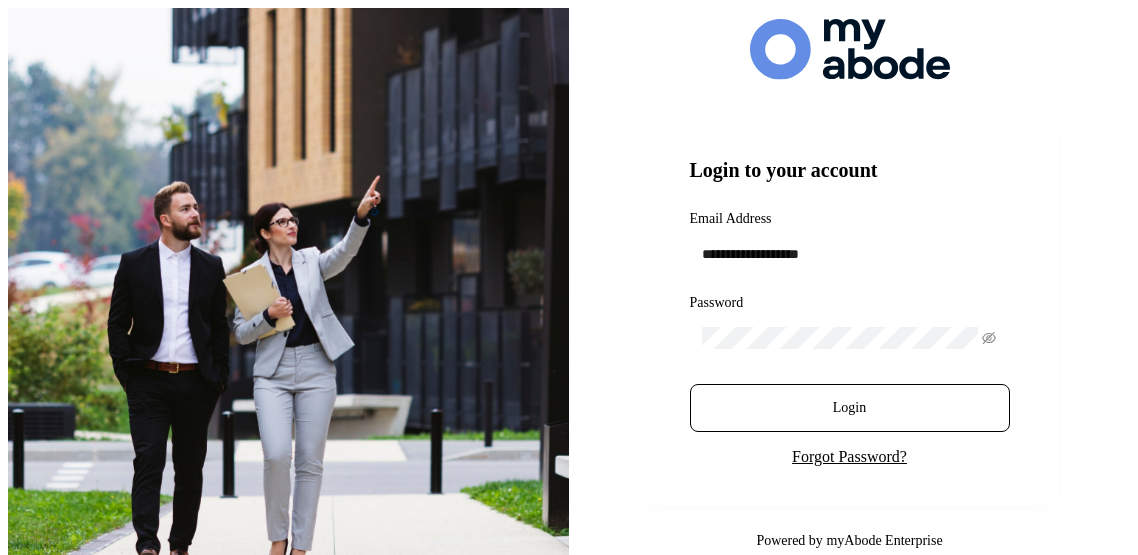 scroll, scrollTop: 0, scrollLeft: 0, axis: both 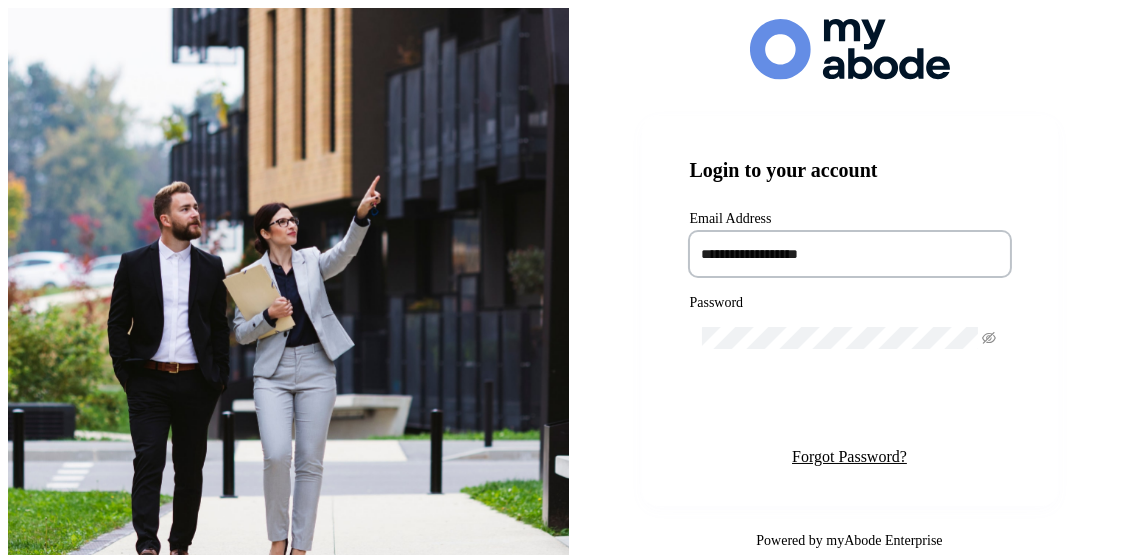 type on "**********" 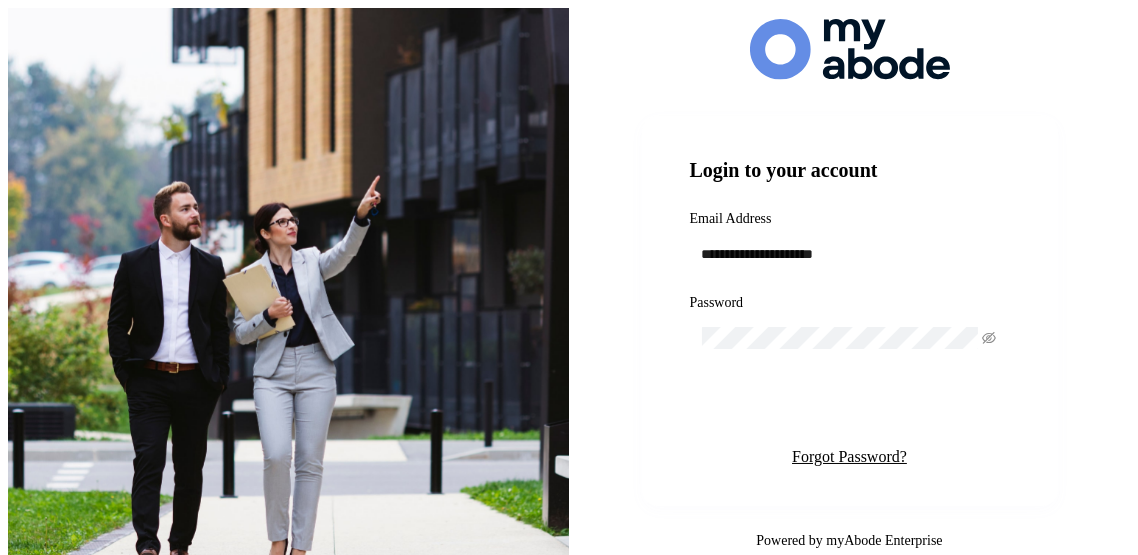 click on "Login" at bounding box center [849, 408] 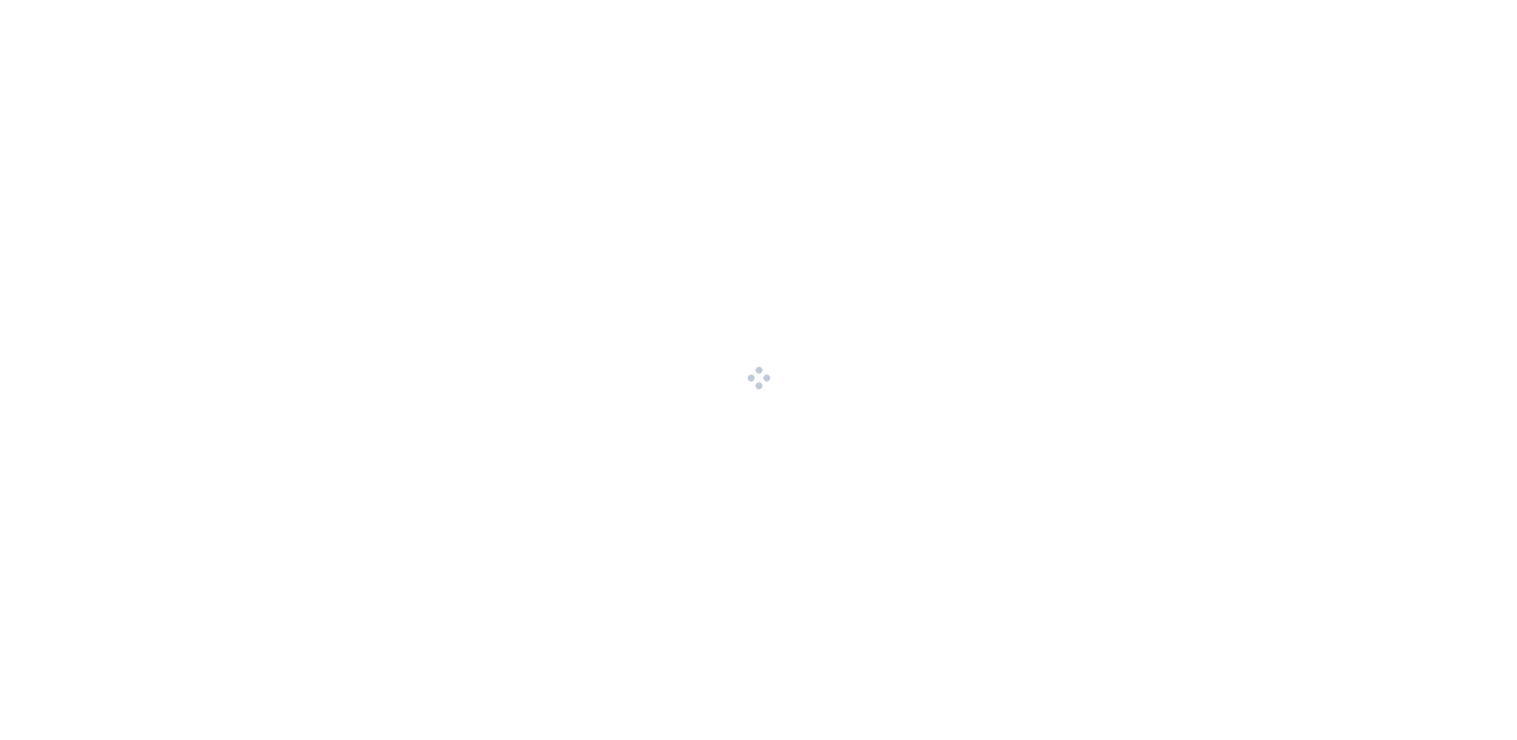 scroll, scrollTop: 0, scrollLeft: 0, axis: both 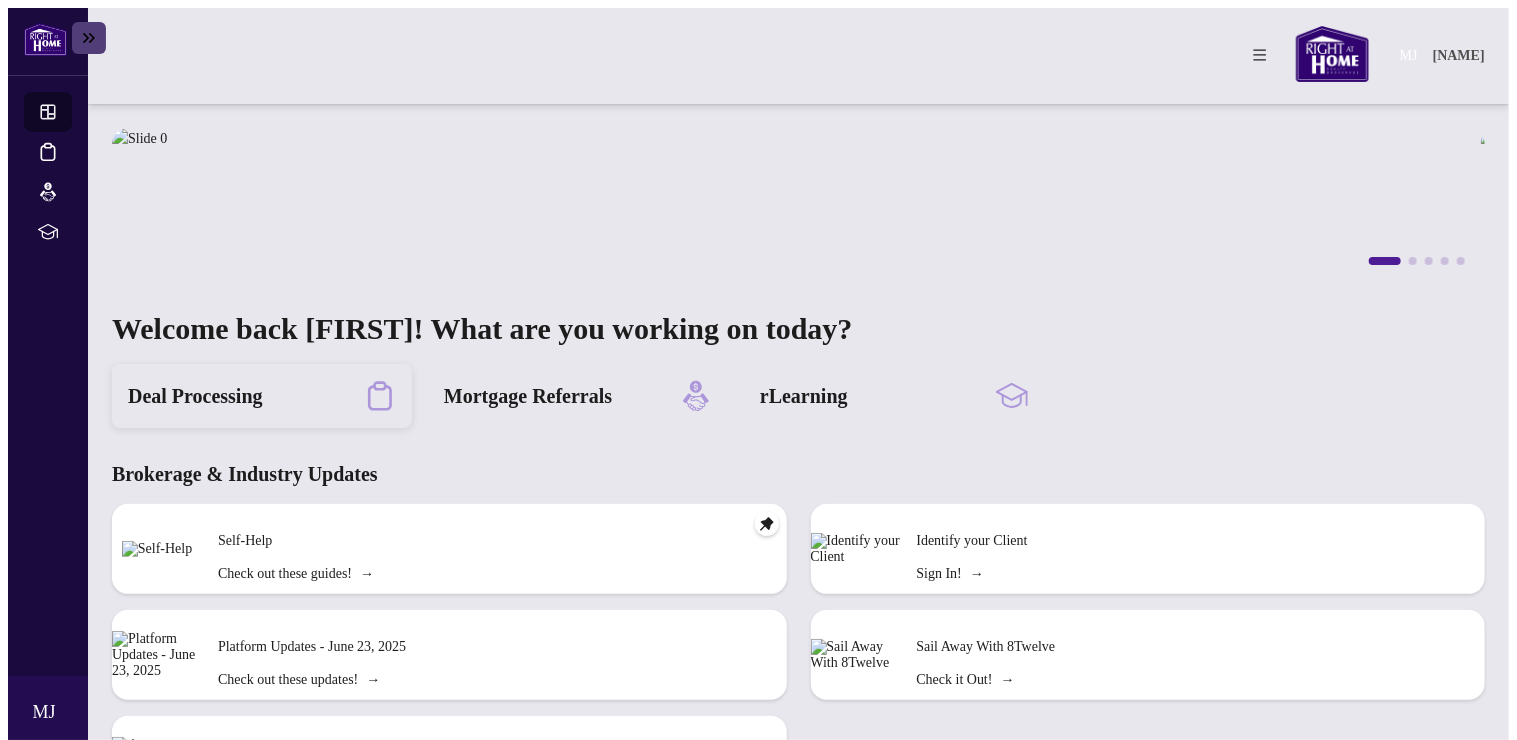 click on "Deal Processing" at bounding box center [262, 396] 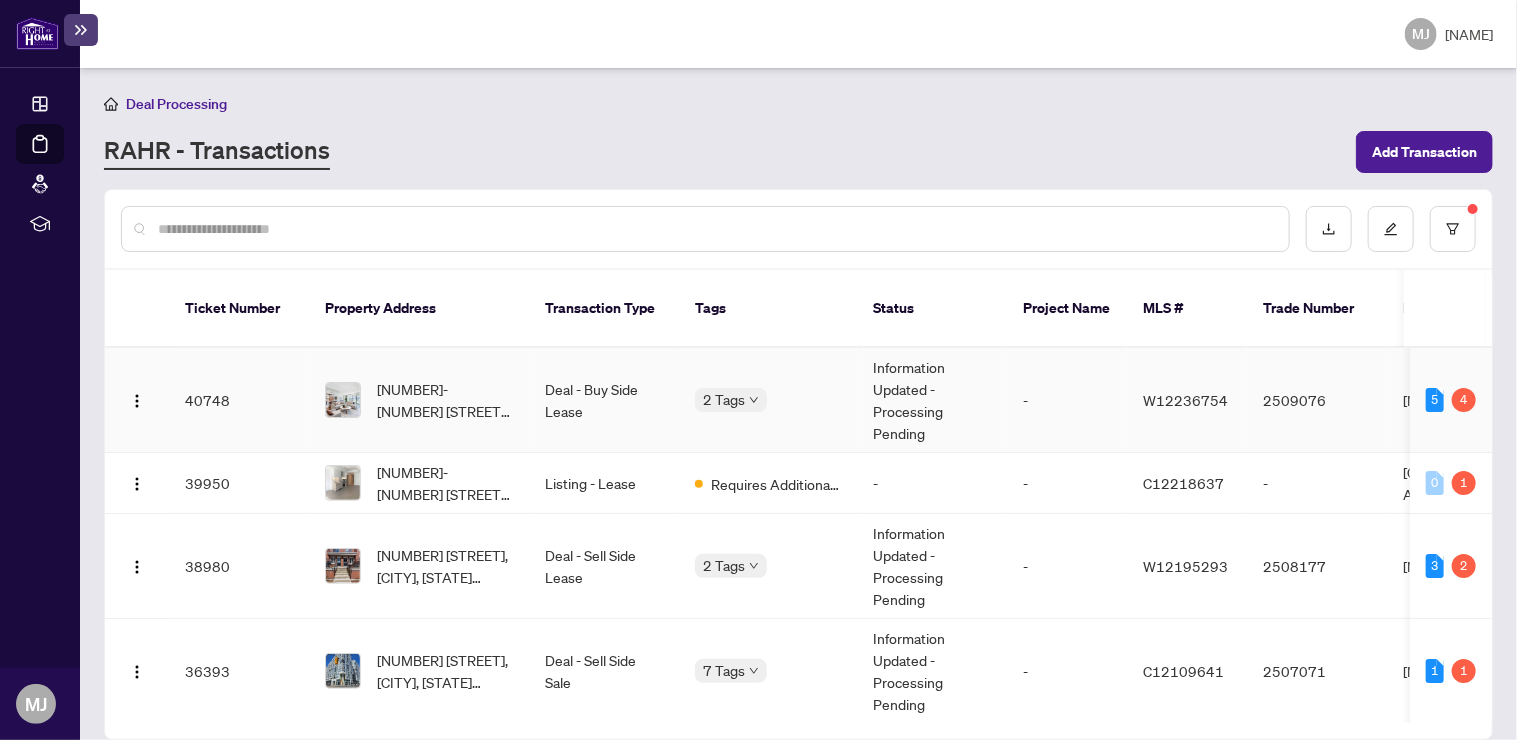 click on "W12236754" at bounding box center [1187, 400] 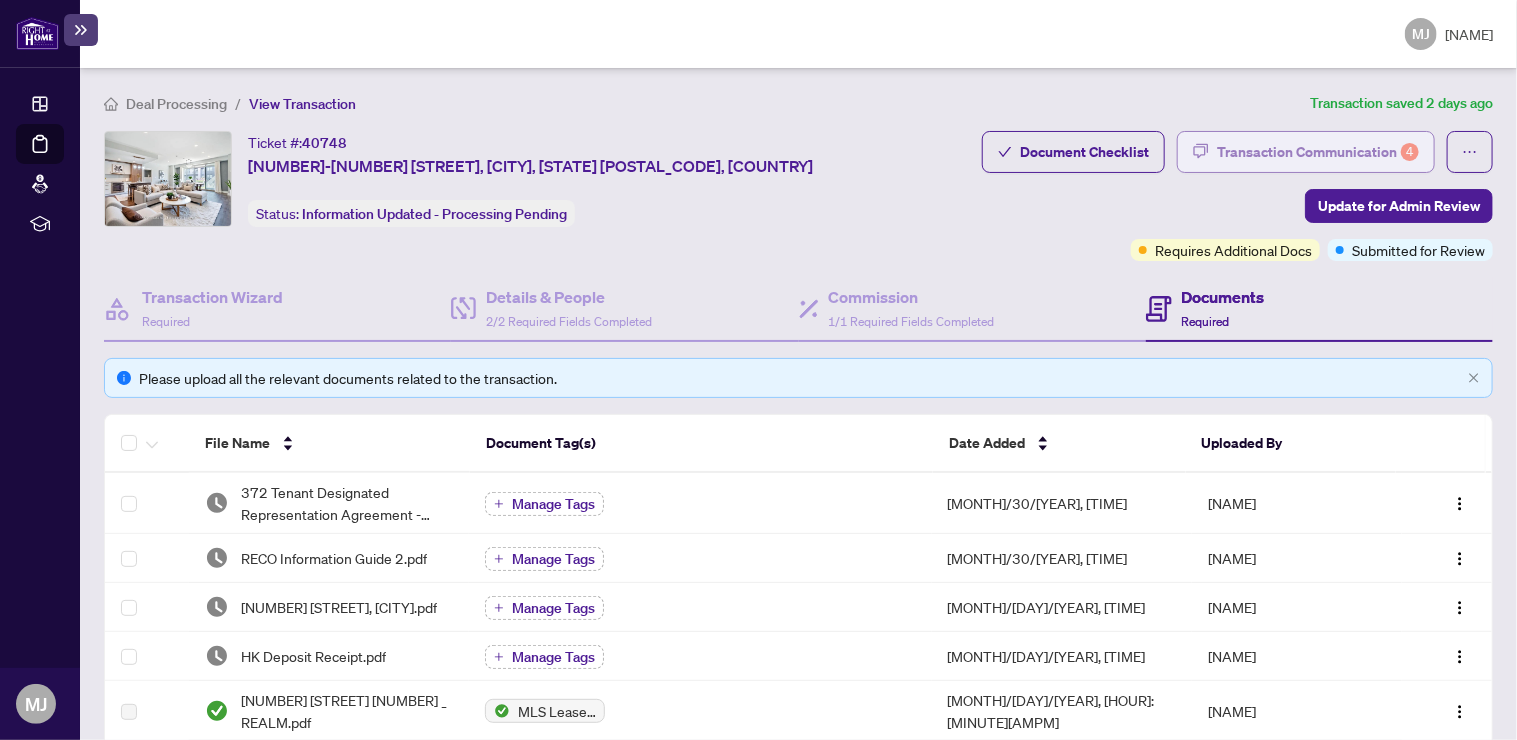 click on "Transaction Communication 4" at bounding box center (1318, 152) 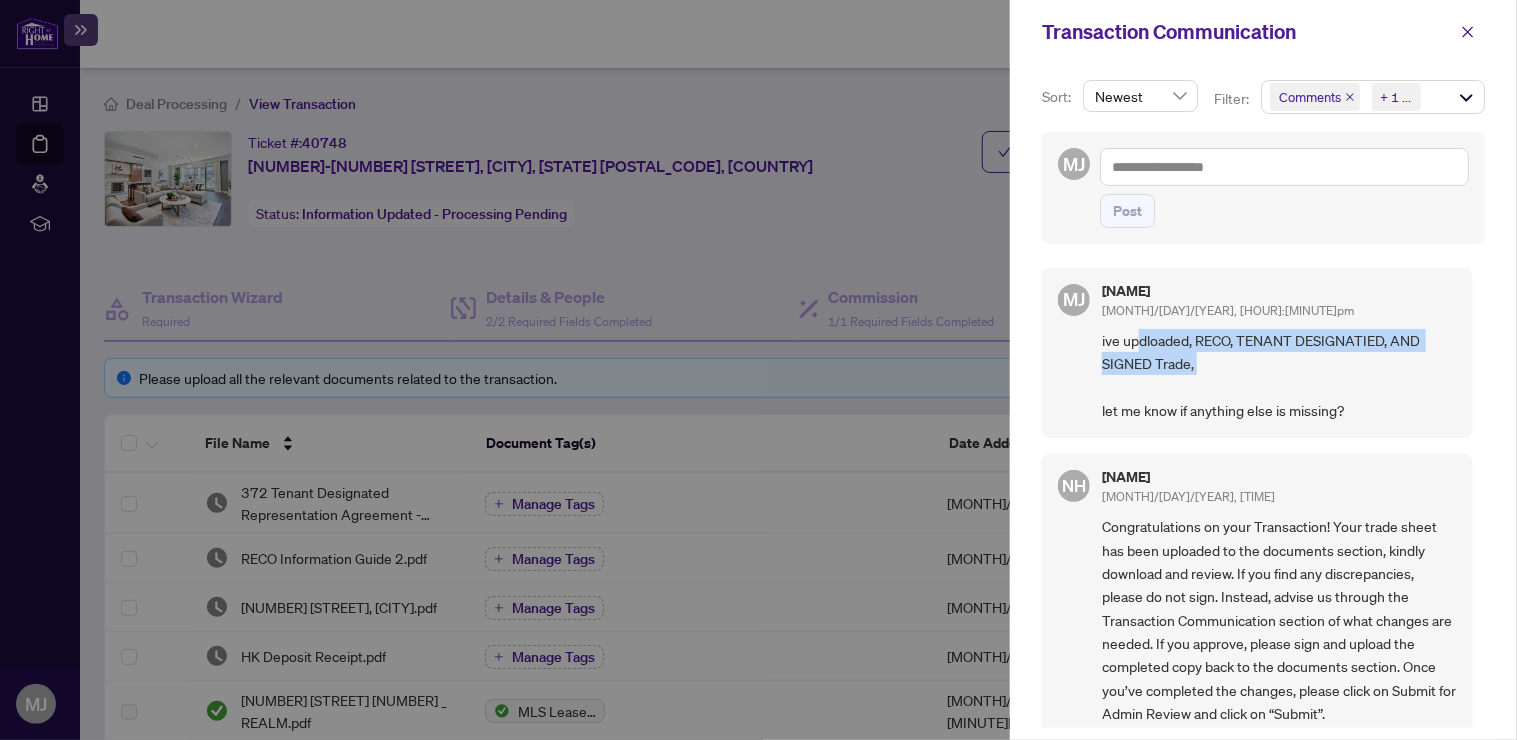 drag, startPoint x: 1139, startPoint y: 336, endPoint x: 1244, endPoint y: 373, distance: 111.32835 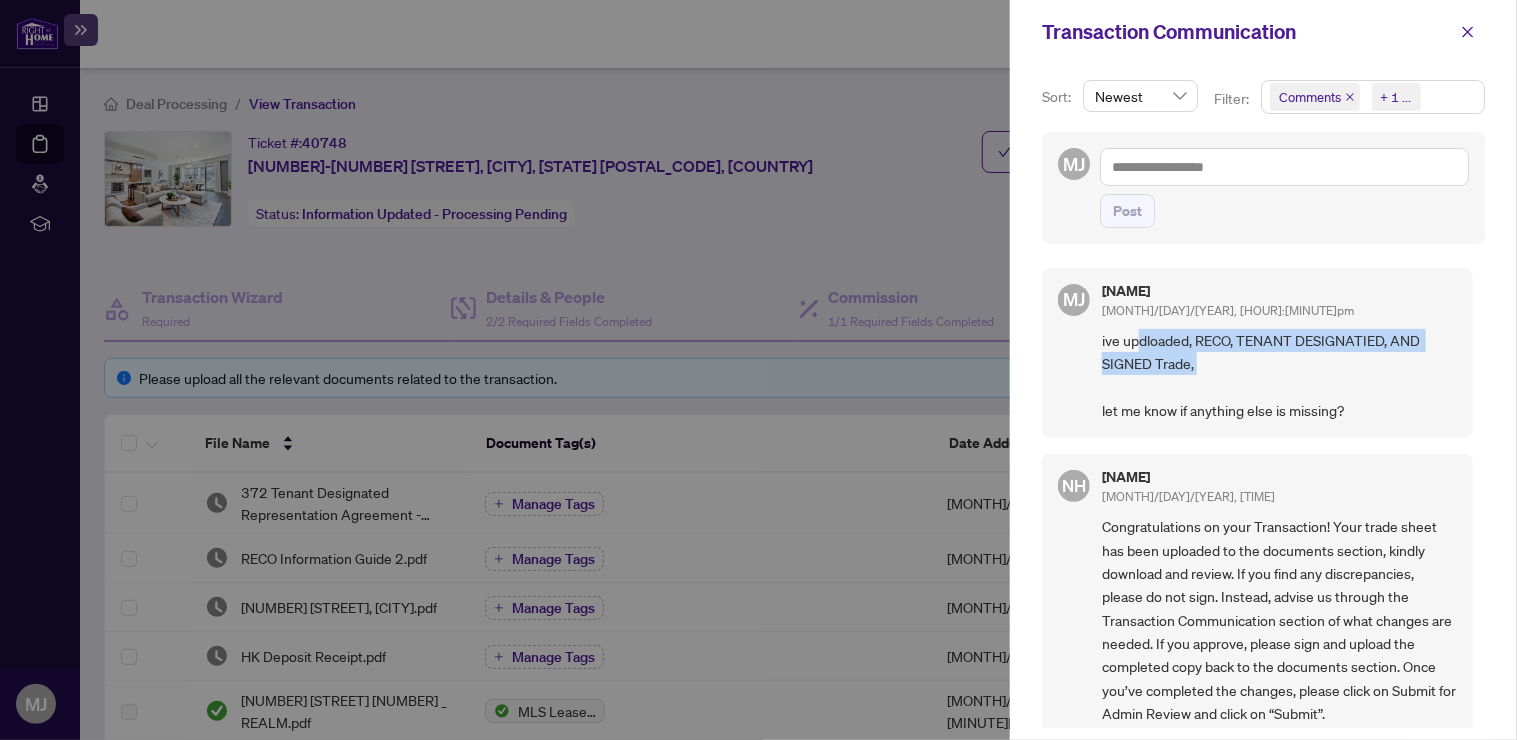 click on "+ 1 ..." at bounding box center (1396, 97) 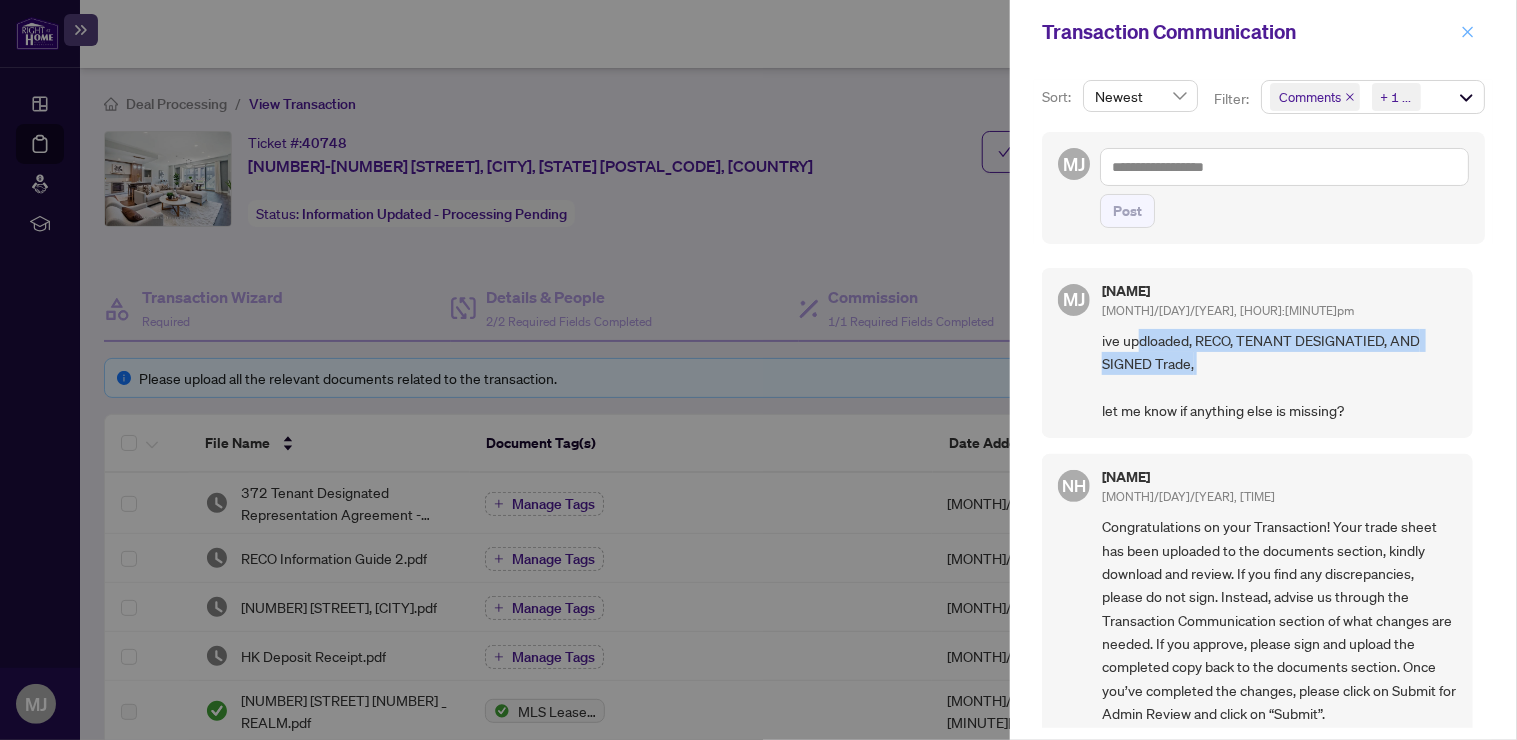 click at bounding box center (1468, 32) 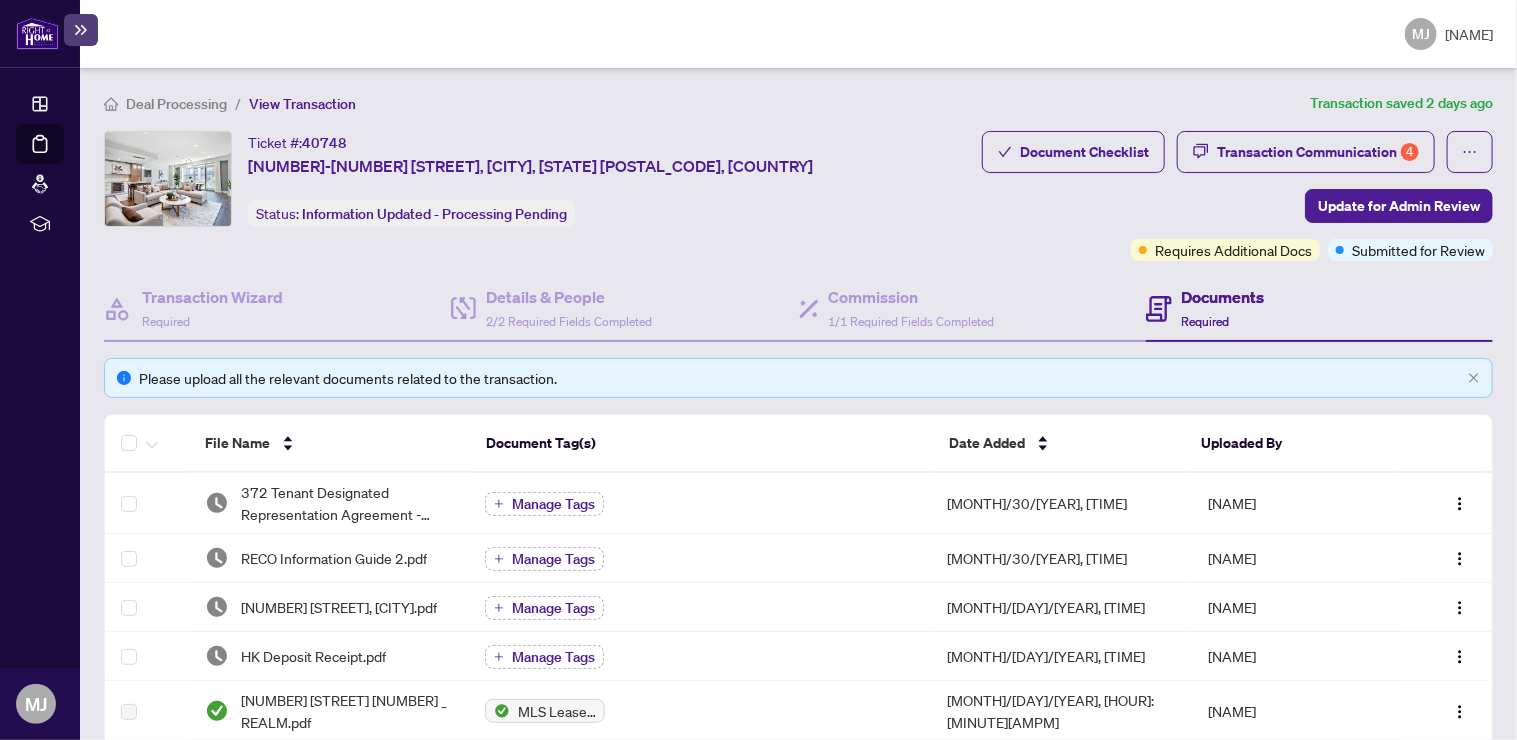 click on "Document Checklist Transaction Communication 4 Update for Admin Review Requires Additional Docs Submitted for Review" at bounding box center (1237, 196) 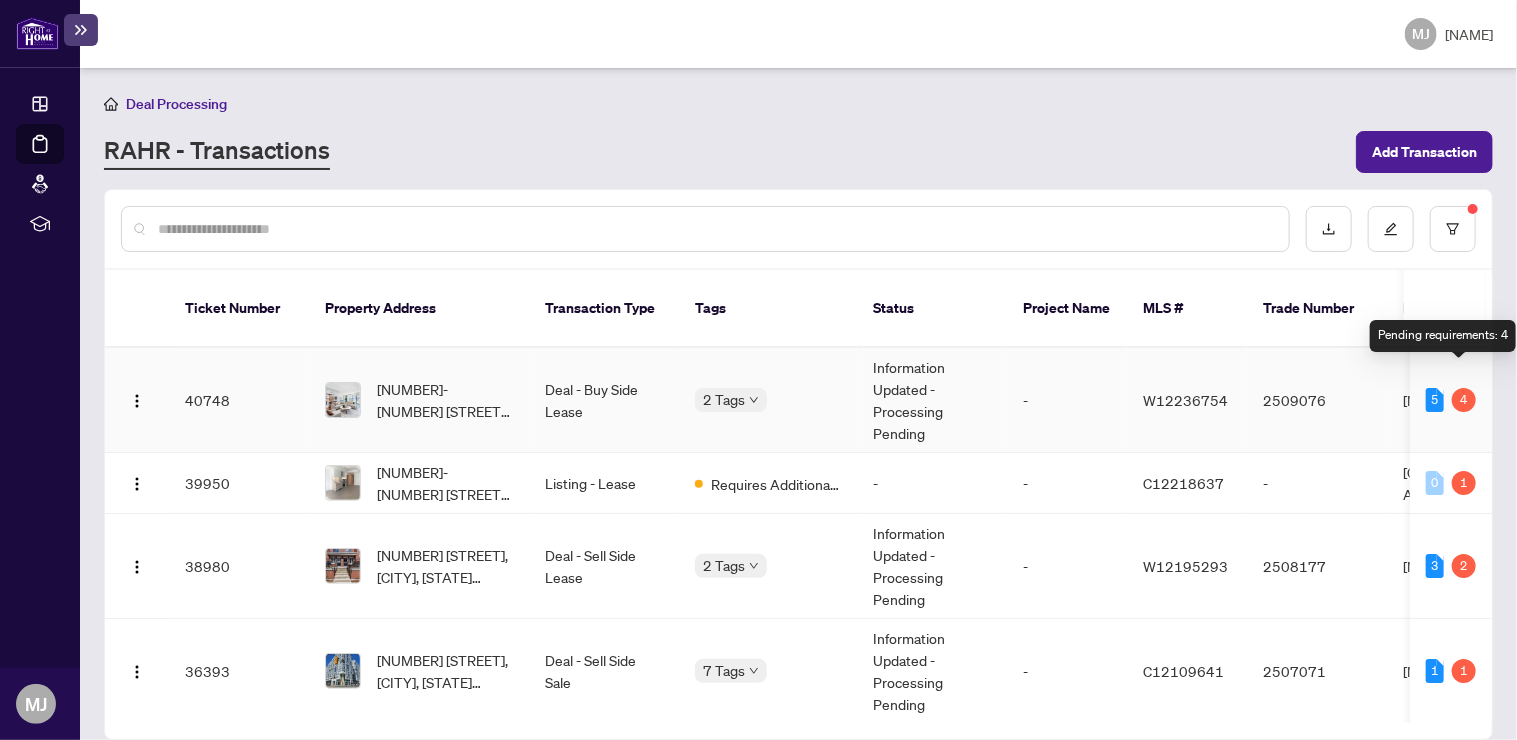 click on "4" at bounding box center (1464, 400) 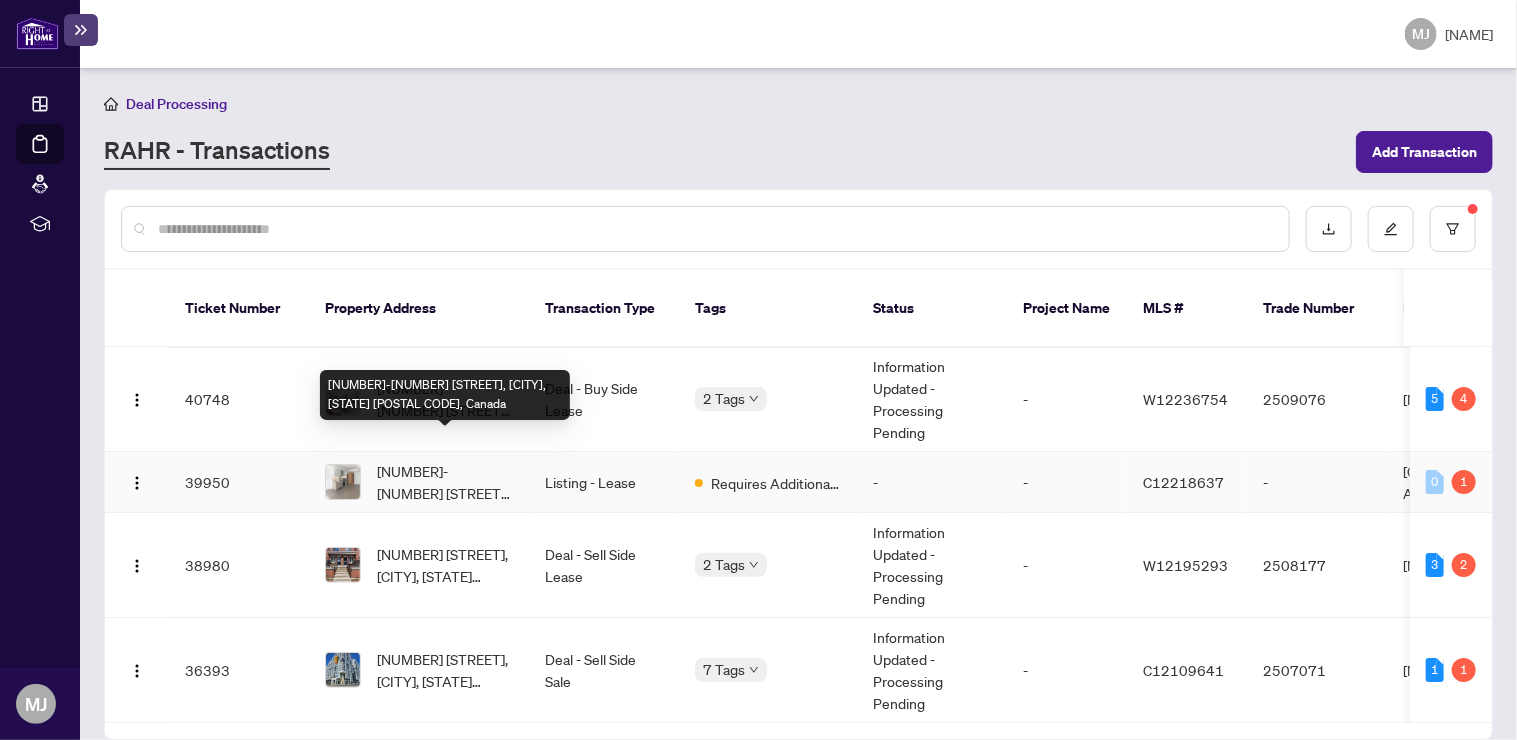 scroll, scrollTop: 5, scrollLeft: 0, axis: vertical 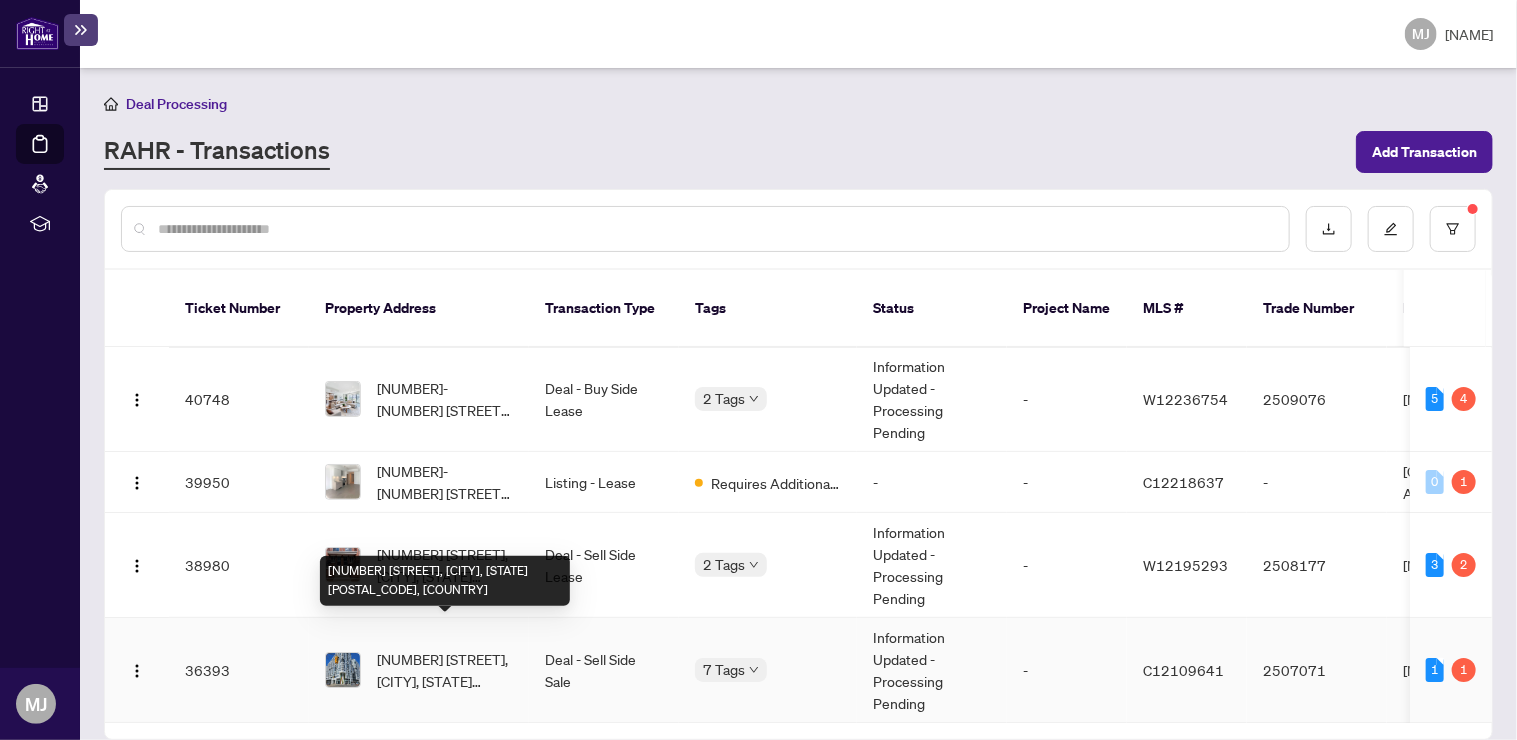 click on "[NUMBER] [STREET], [CITY], [STATE] [POSTAL_CODE], [COUNTRY]" at bounding box center (445, 670) 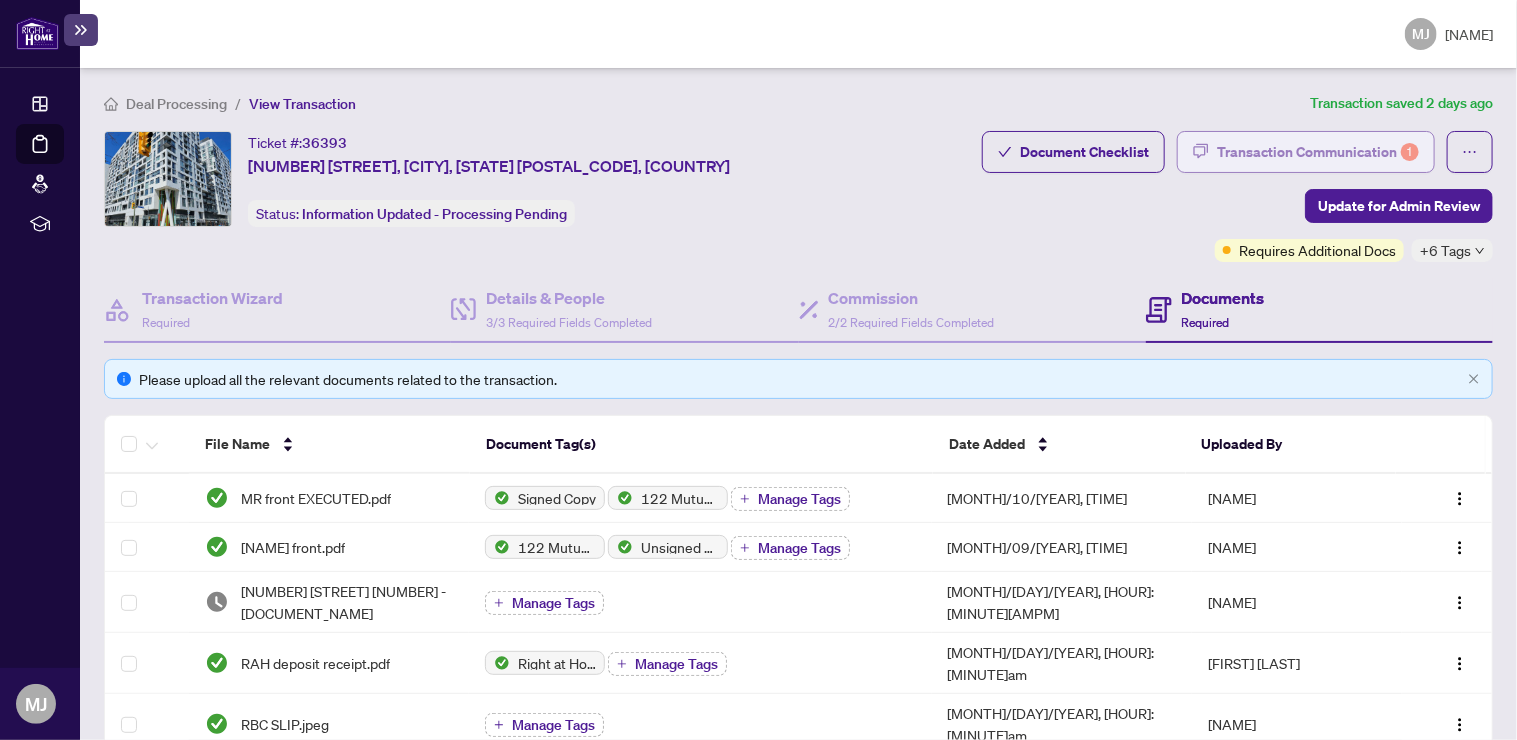 click on "Transaction Communication 1" at bounding box center [1318, 152] 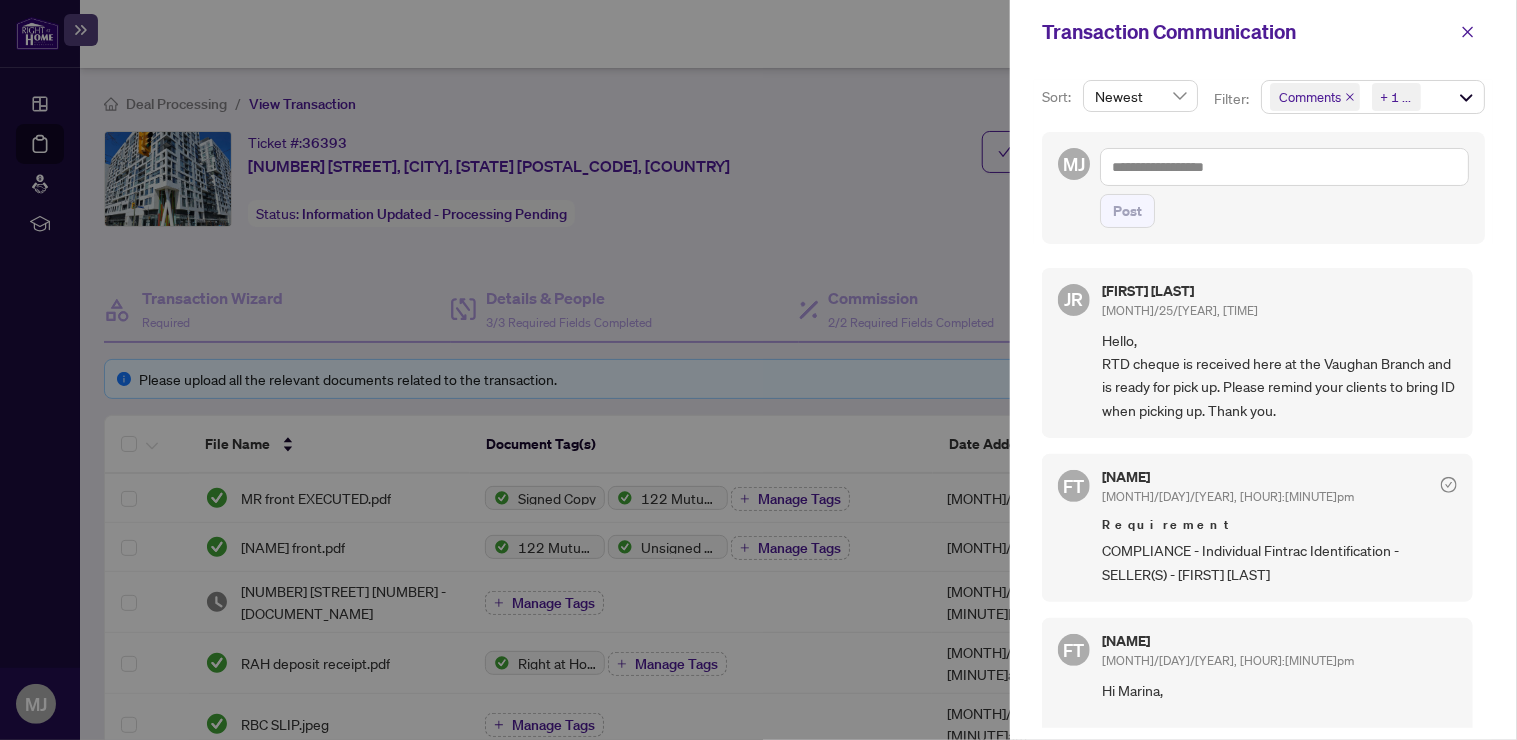 click at bounding box center [758, 370] 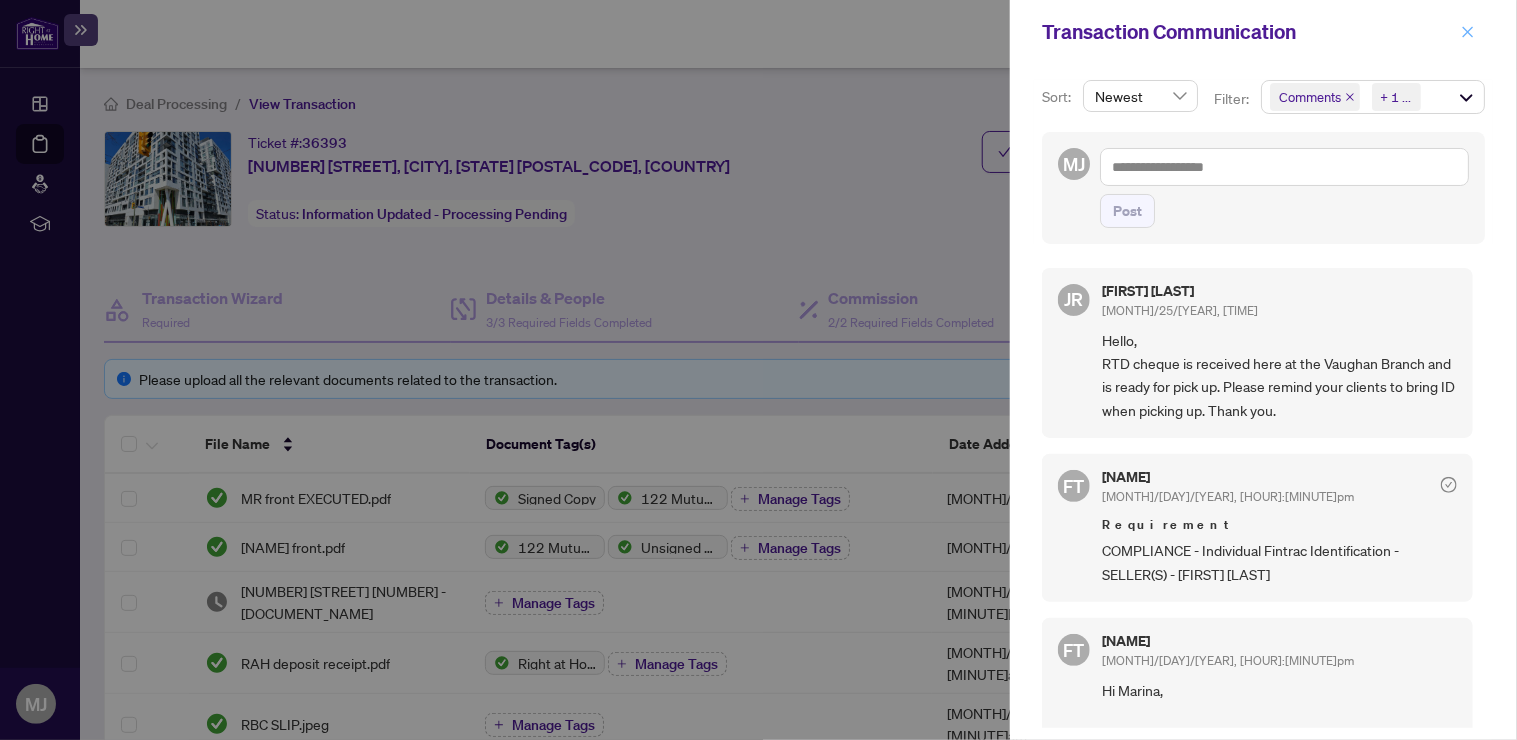 click at bounding box center [1468, 32] 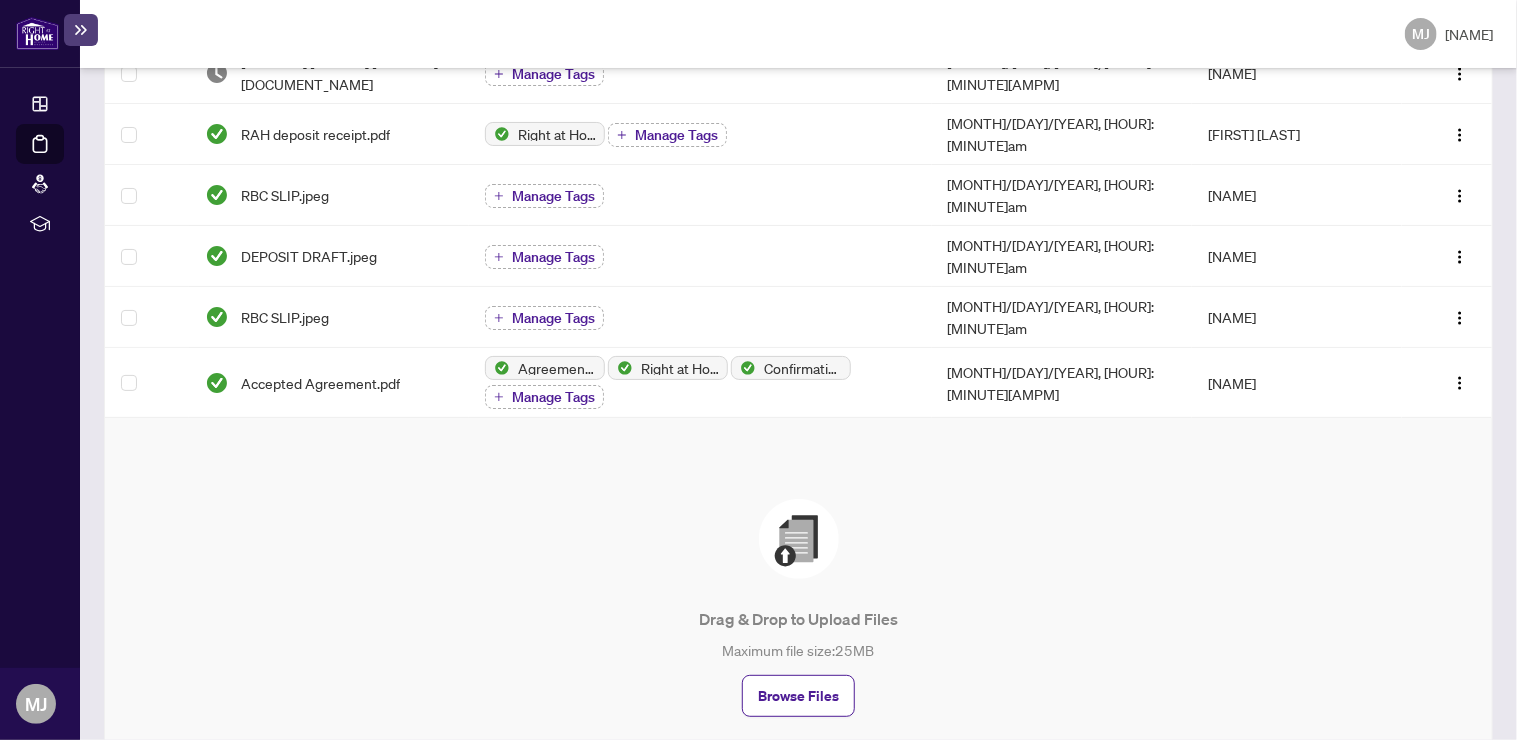 scroll, scrollTop: 533, scrollLeft: 0, axis: vertical 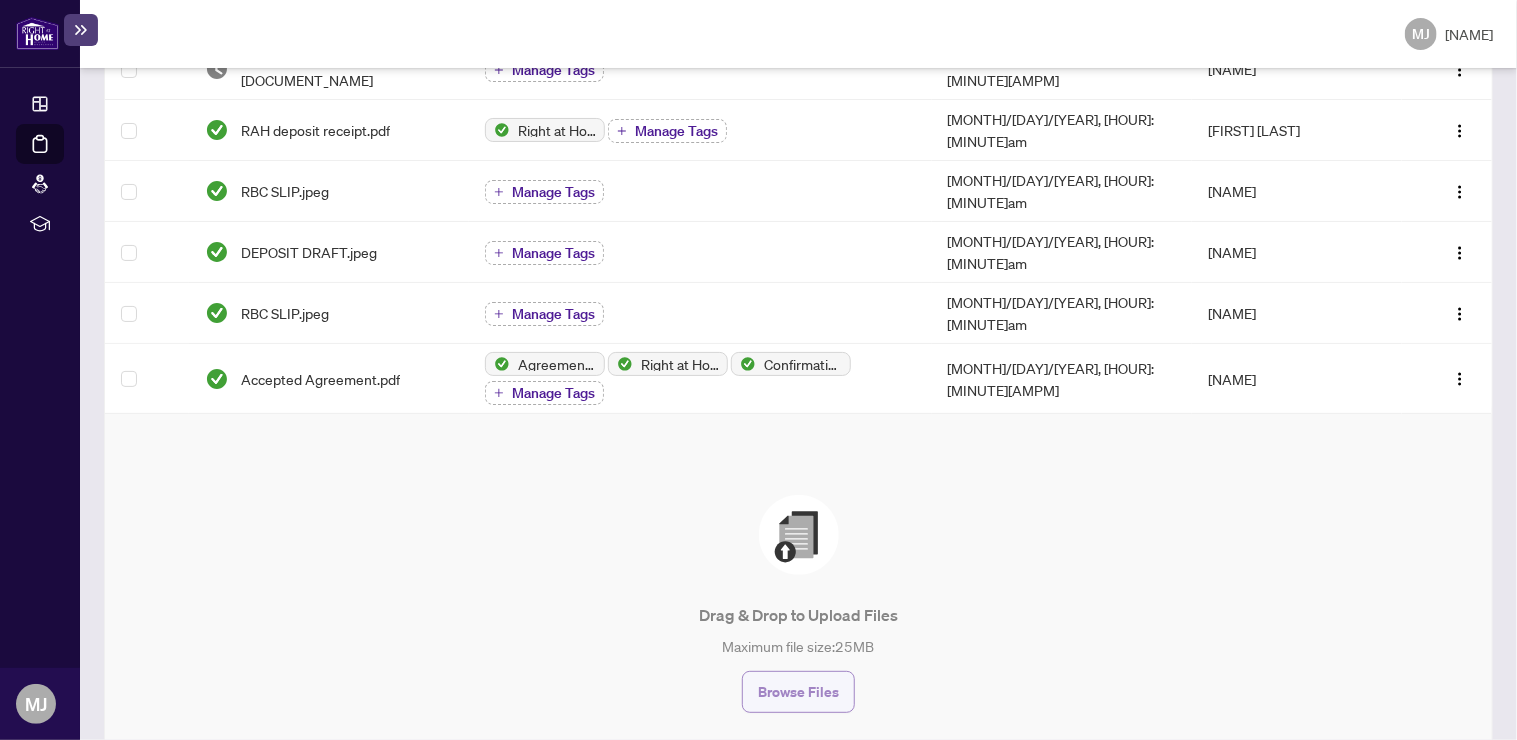 click on "Browse Files" at bounding box center [798, 692] 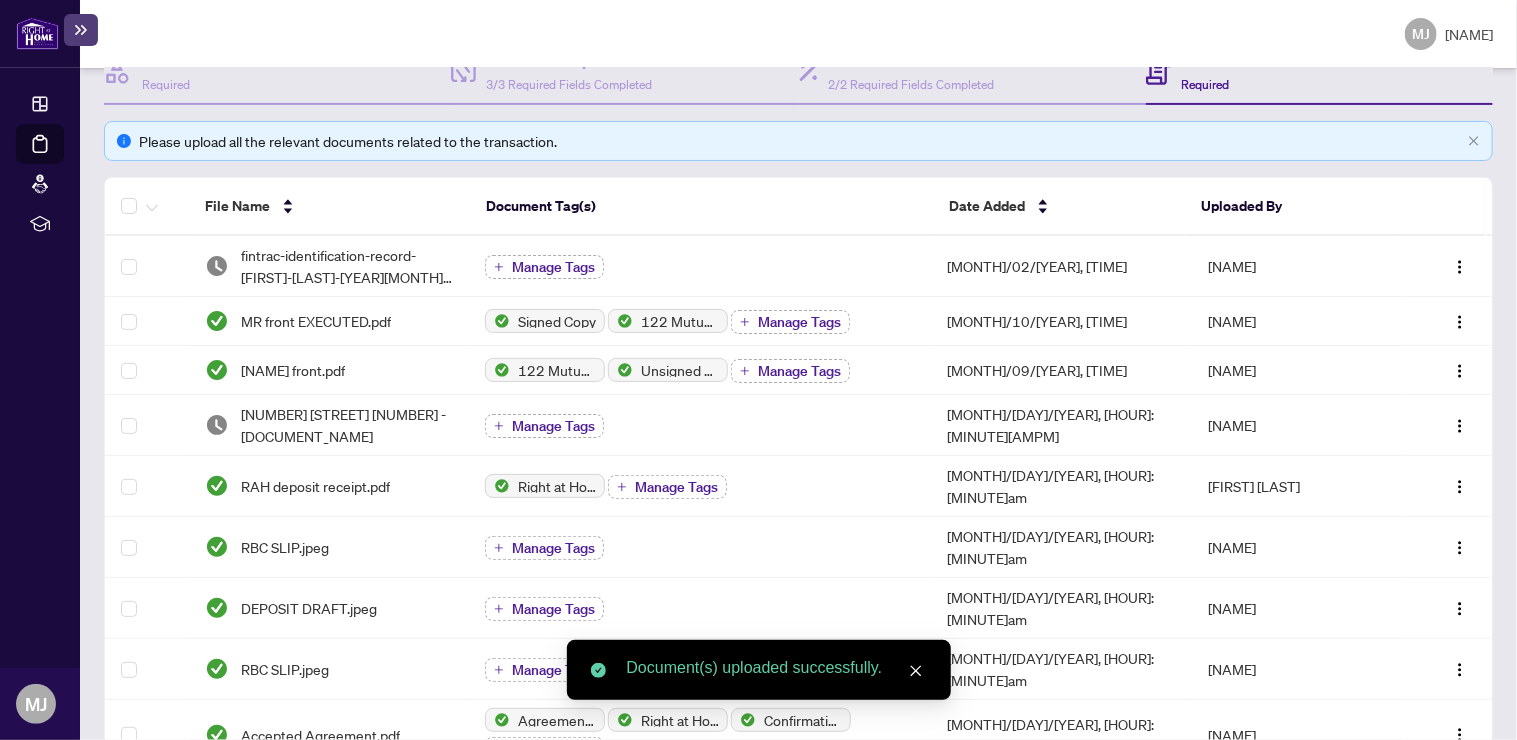 scroll, scrollTop: 0, scrollLeft: 0, axis: both 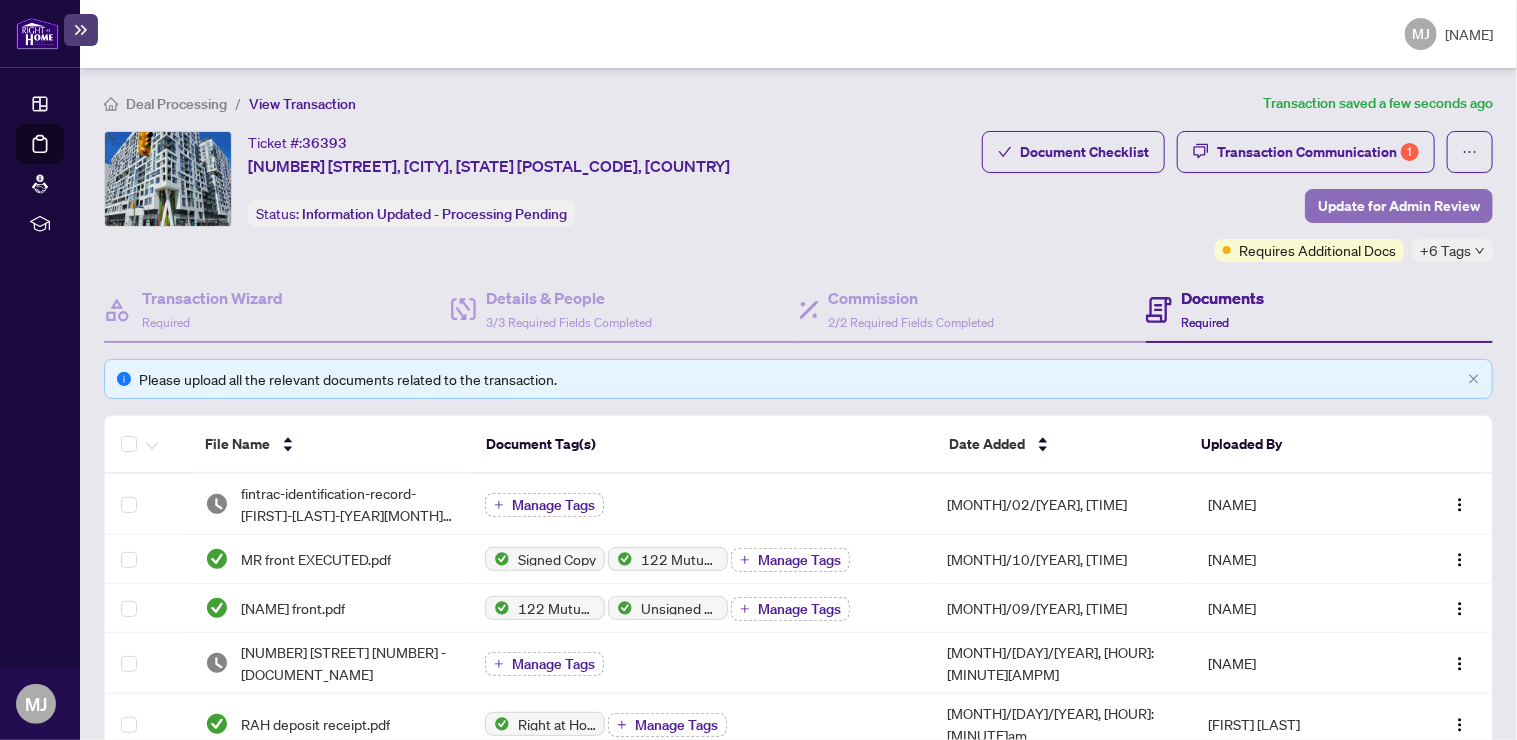 click on "Update for Admin Review" at bounding box center (1399, 206) 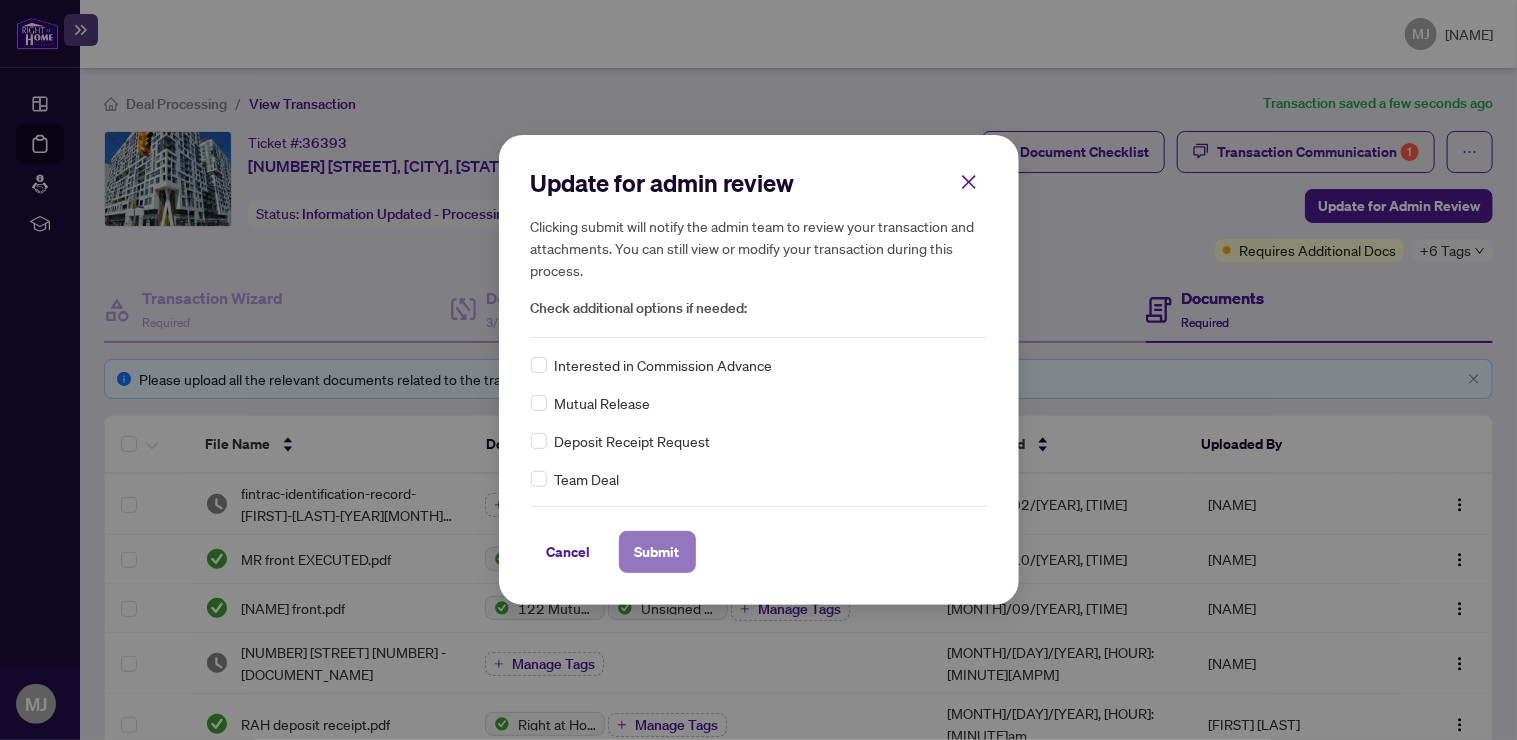 click on "Submit" at bounding box center [657, 552] 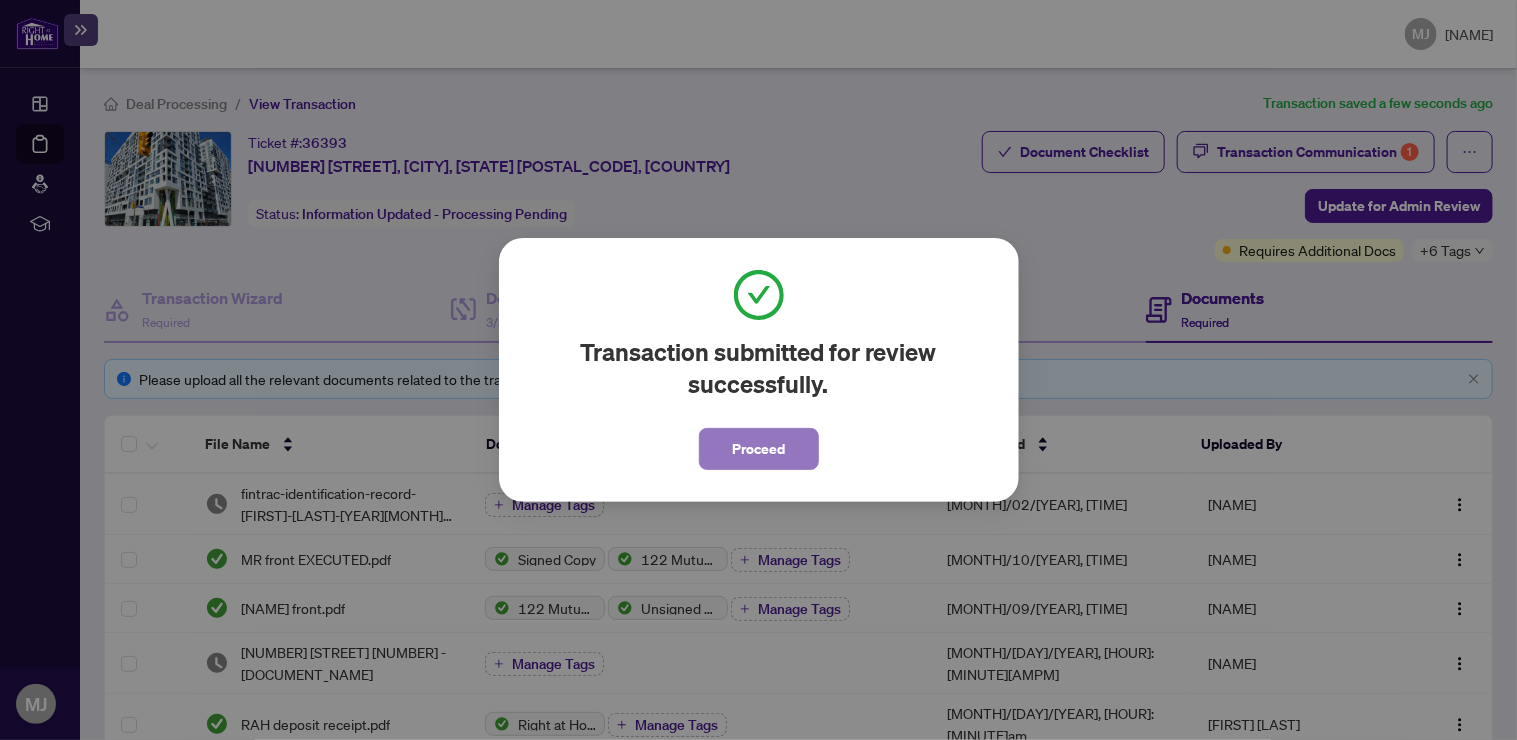 click on "Proceed" at bounding box center (759, 449) 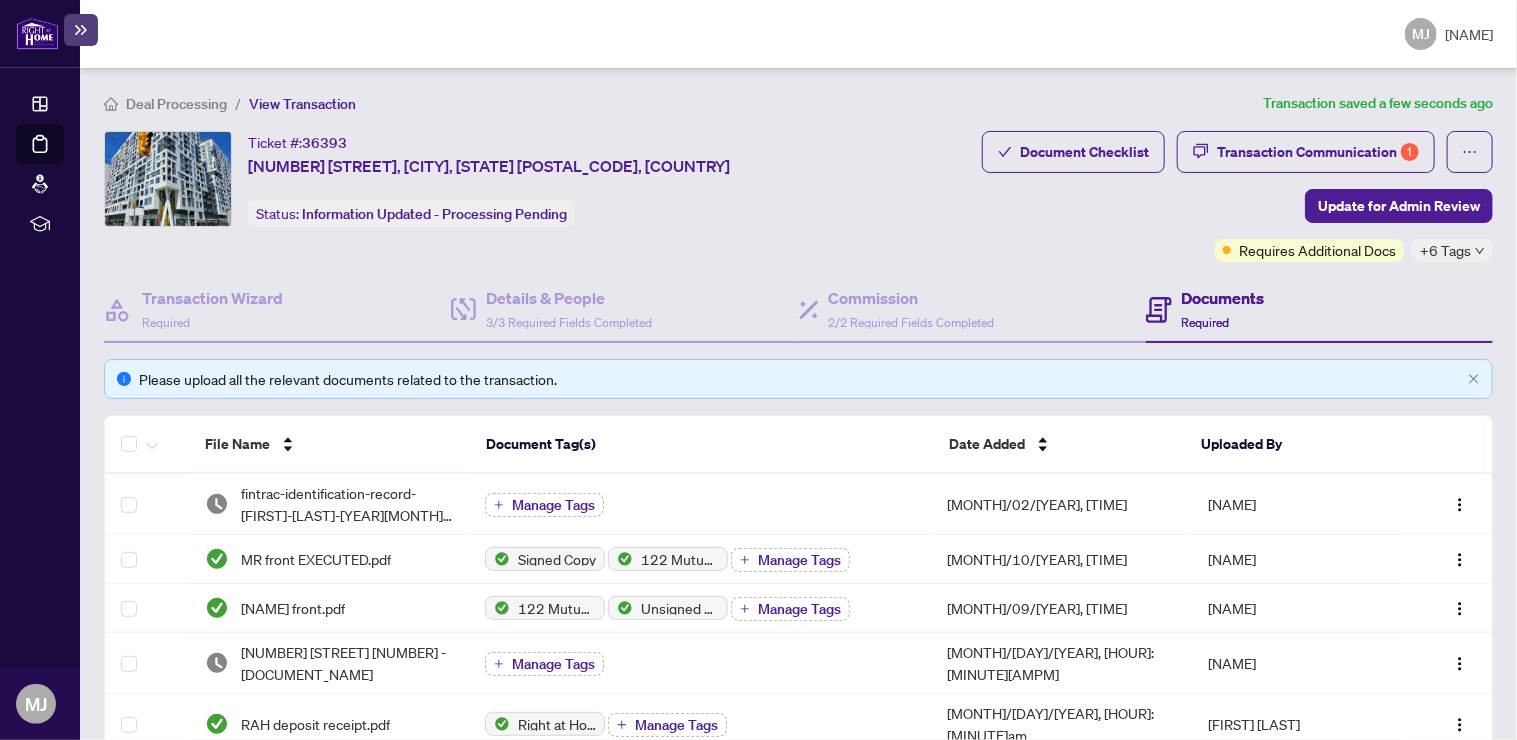 click at bounding box center (37, 33) 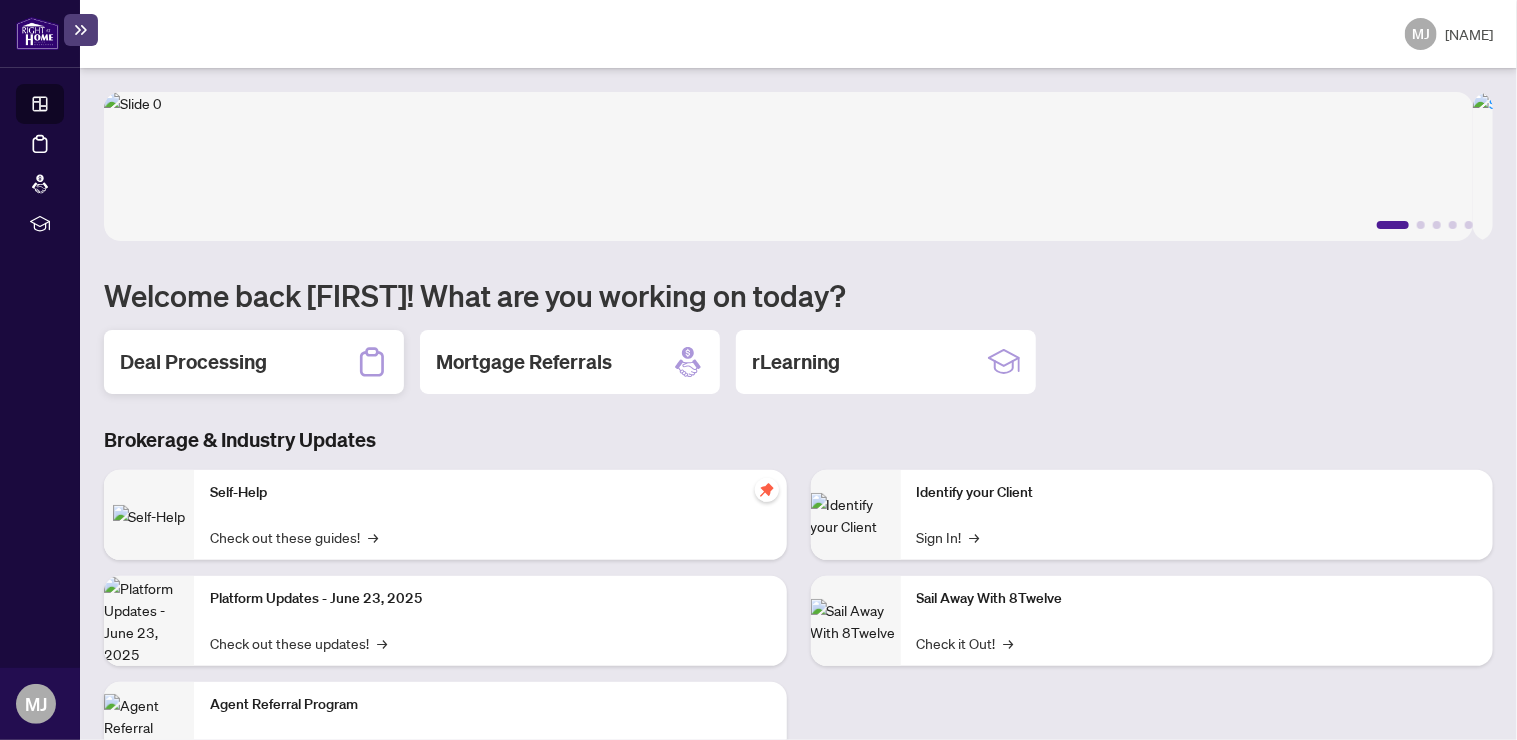 click on "Deal Processing" at bounding box center [193, 362] 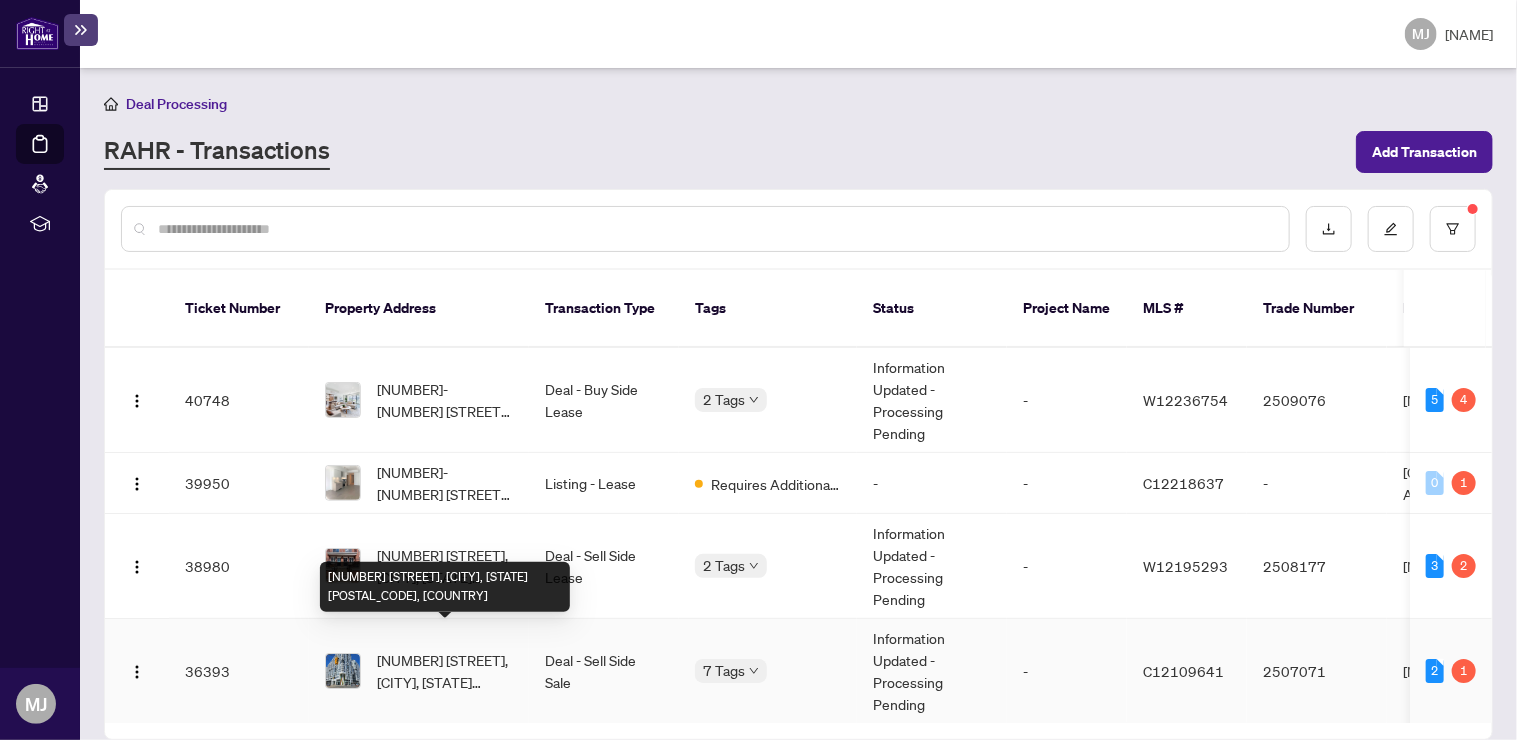 click on "[NUMBER] [STREET], [CITY], [STATE] [POSTAL_CODE], [COUNTRY]" at bounding box center [445, 671] 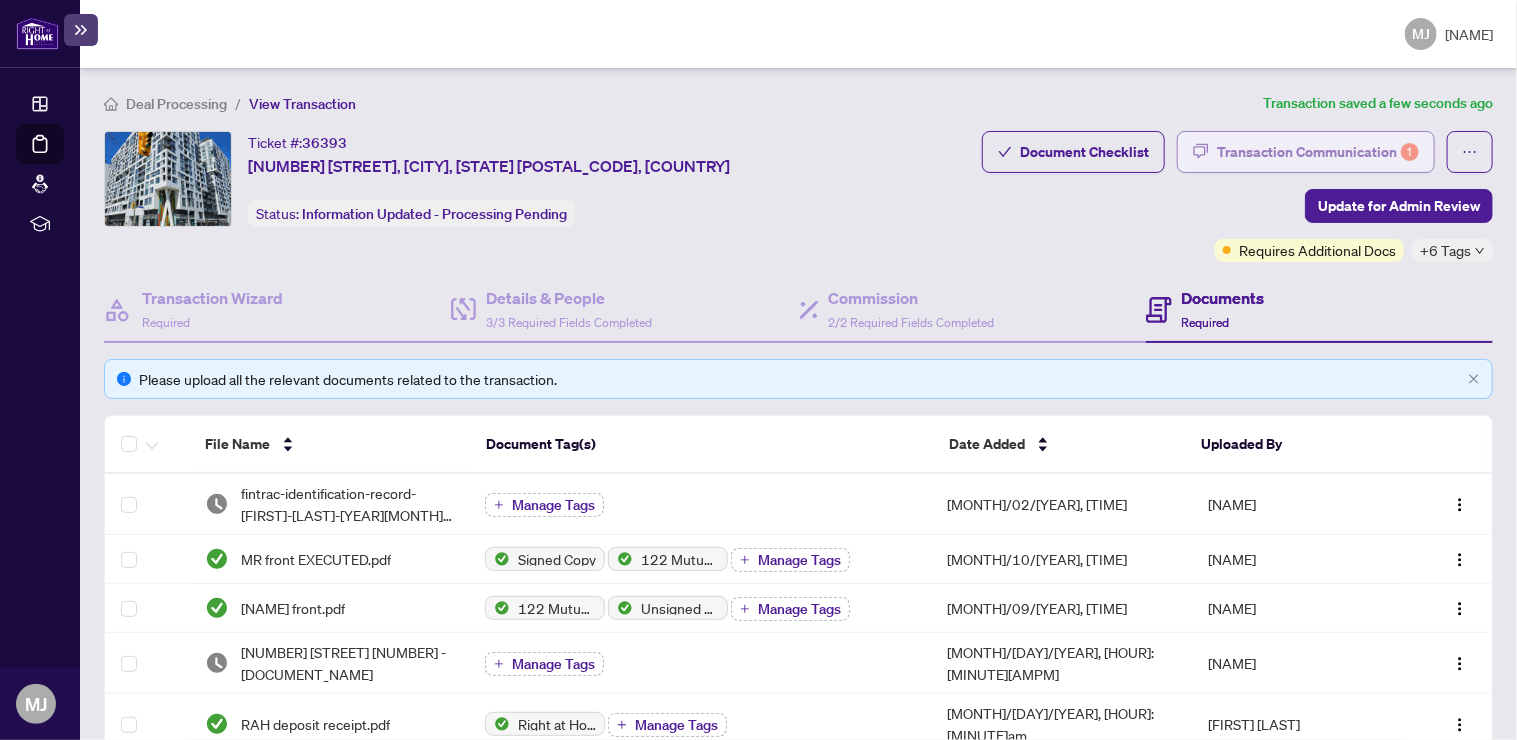 click on "Transaction Communication 1" at bounding box center (1318, 152) 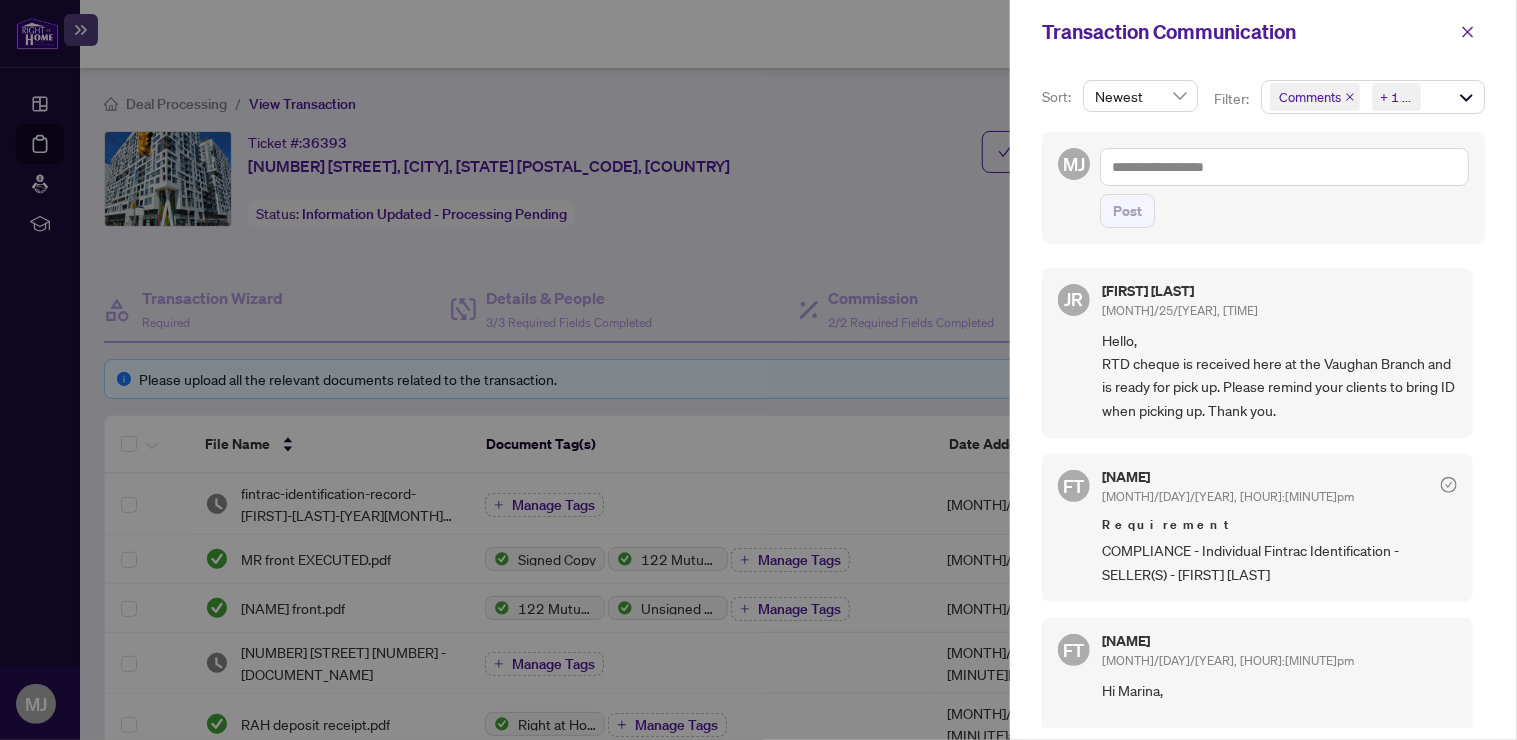 click at bounding box center (758, 370) 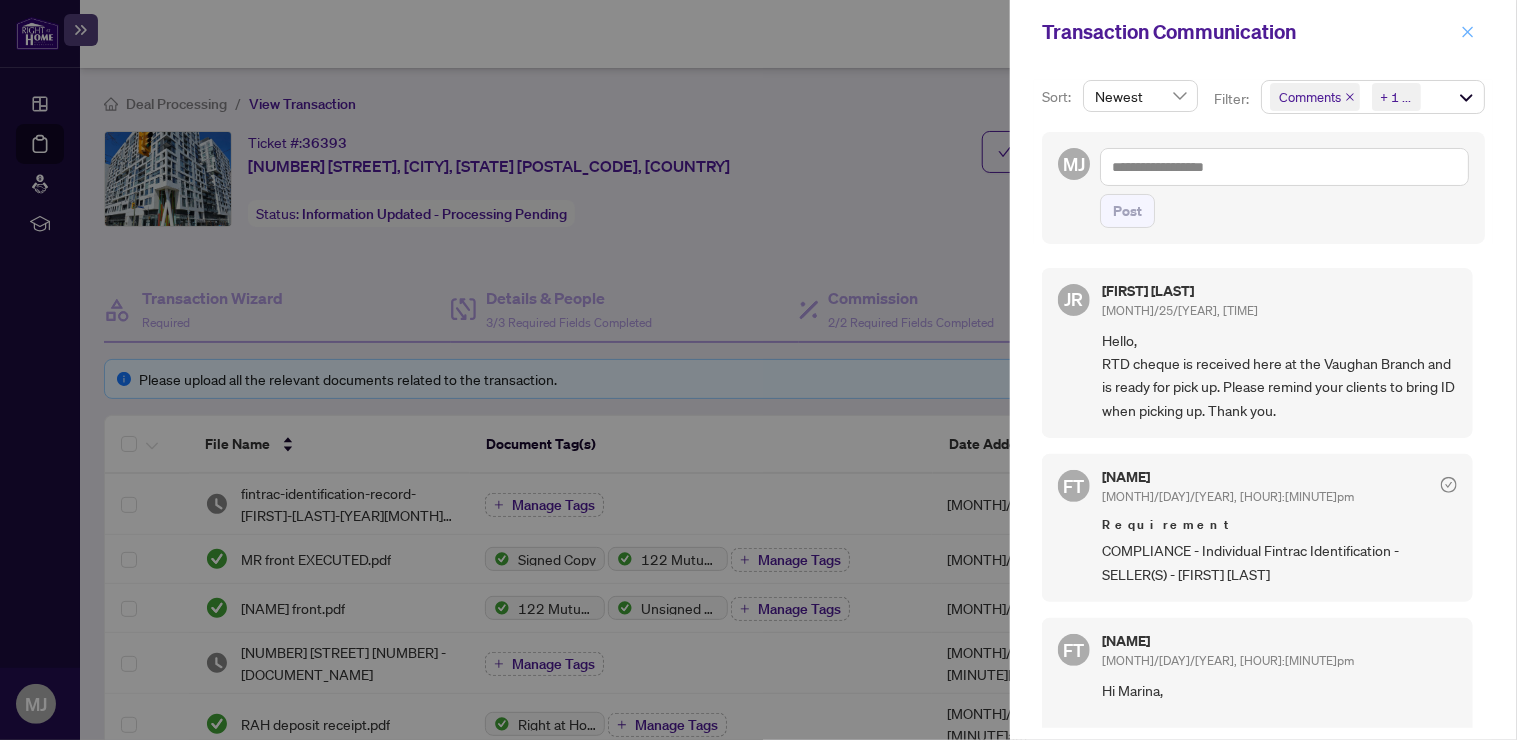 click at bounding box center [1468, 31] 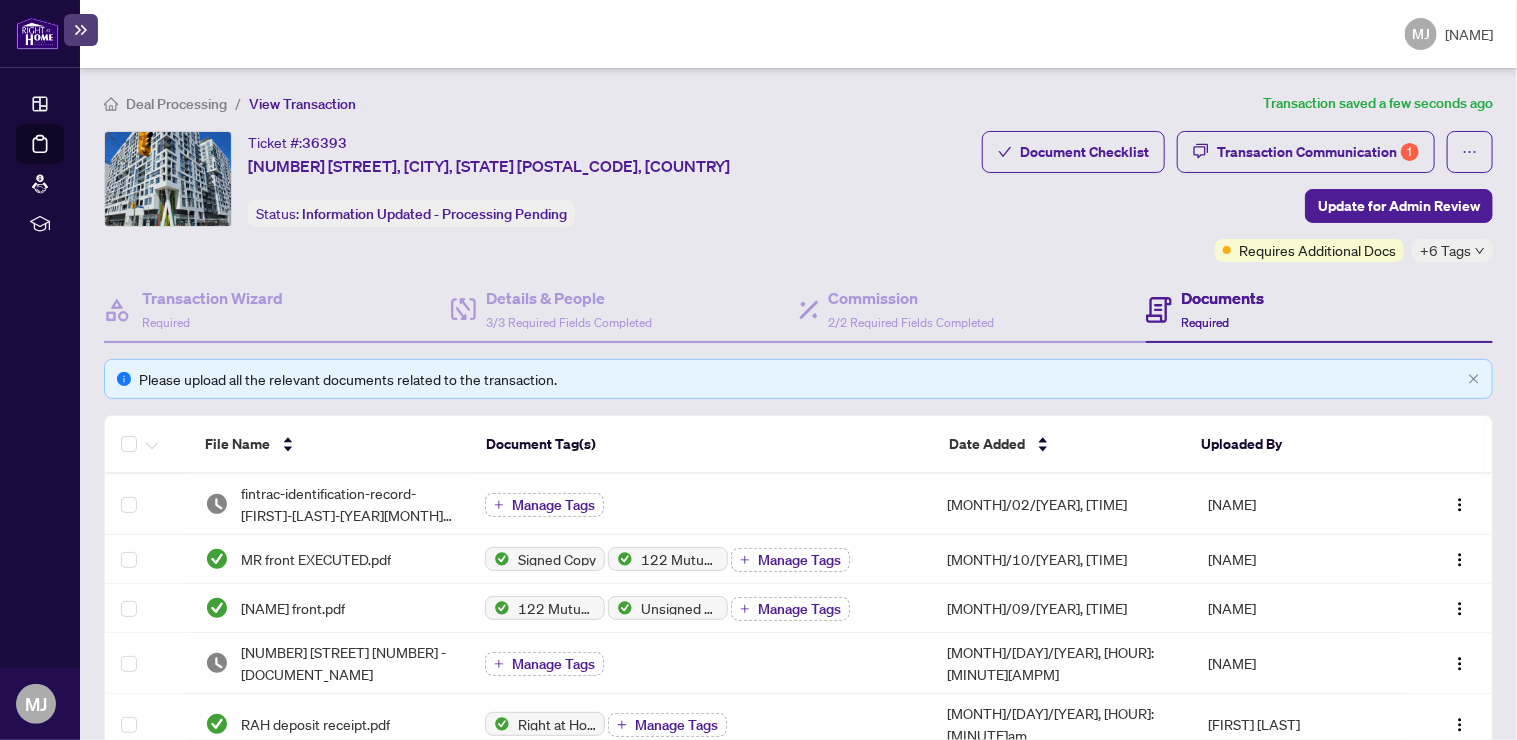 click at bounding box center (37, 33) 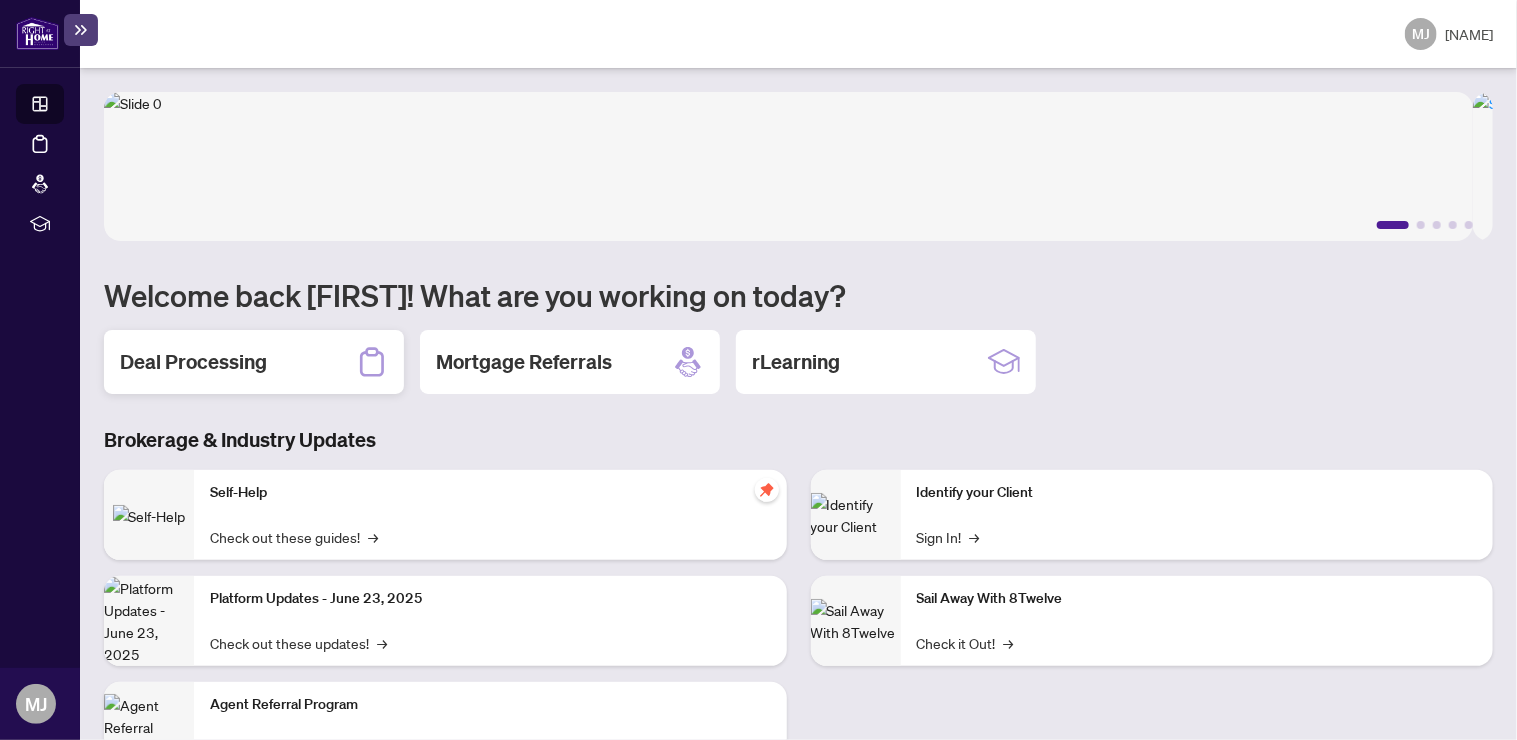 click on "Deal Processing" at bounding box center (193, 362) 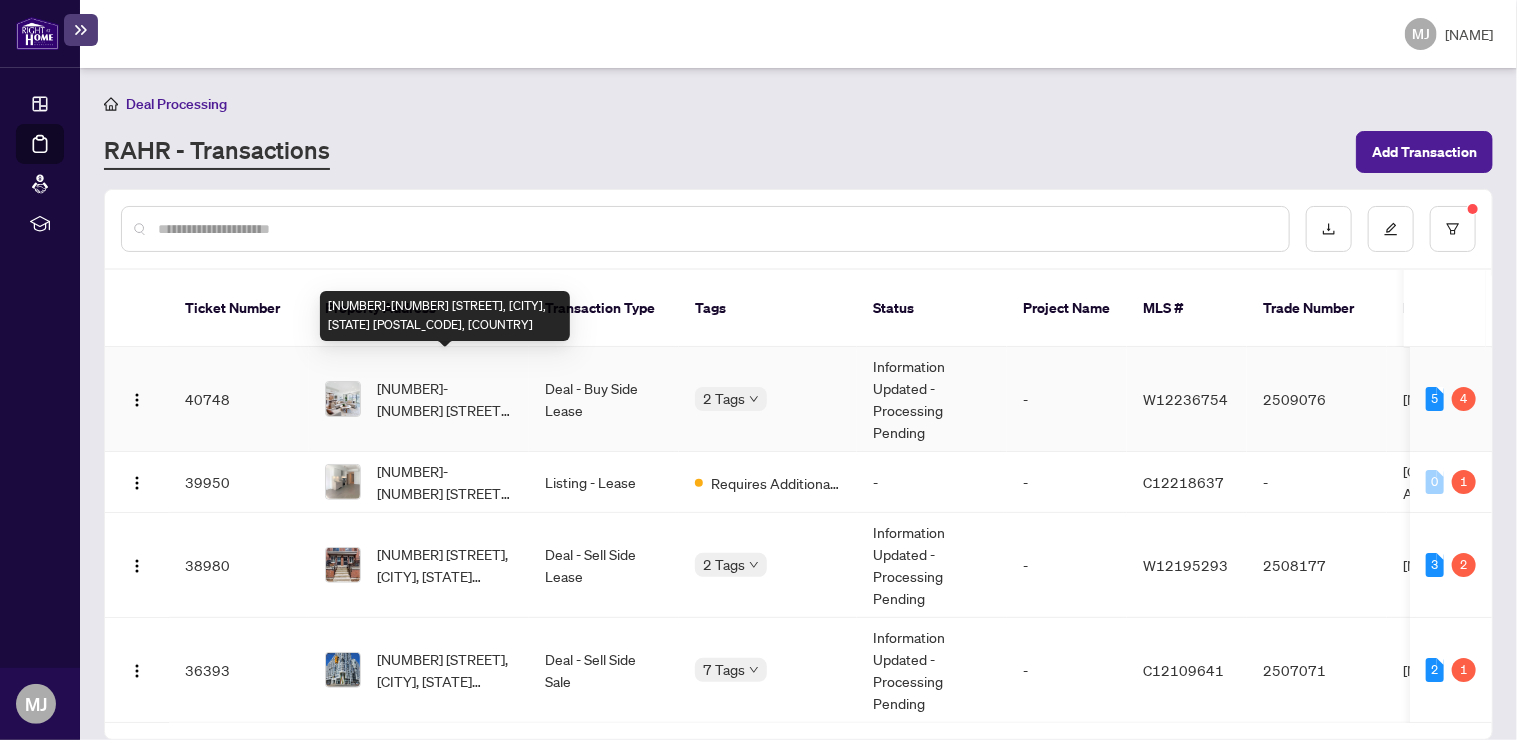 scroll, scrollTop: 5, scrollLeft: 0, axis: vertical 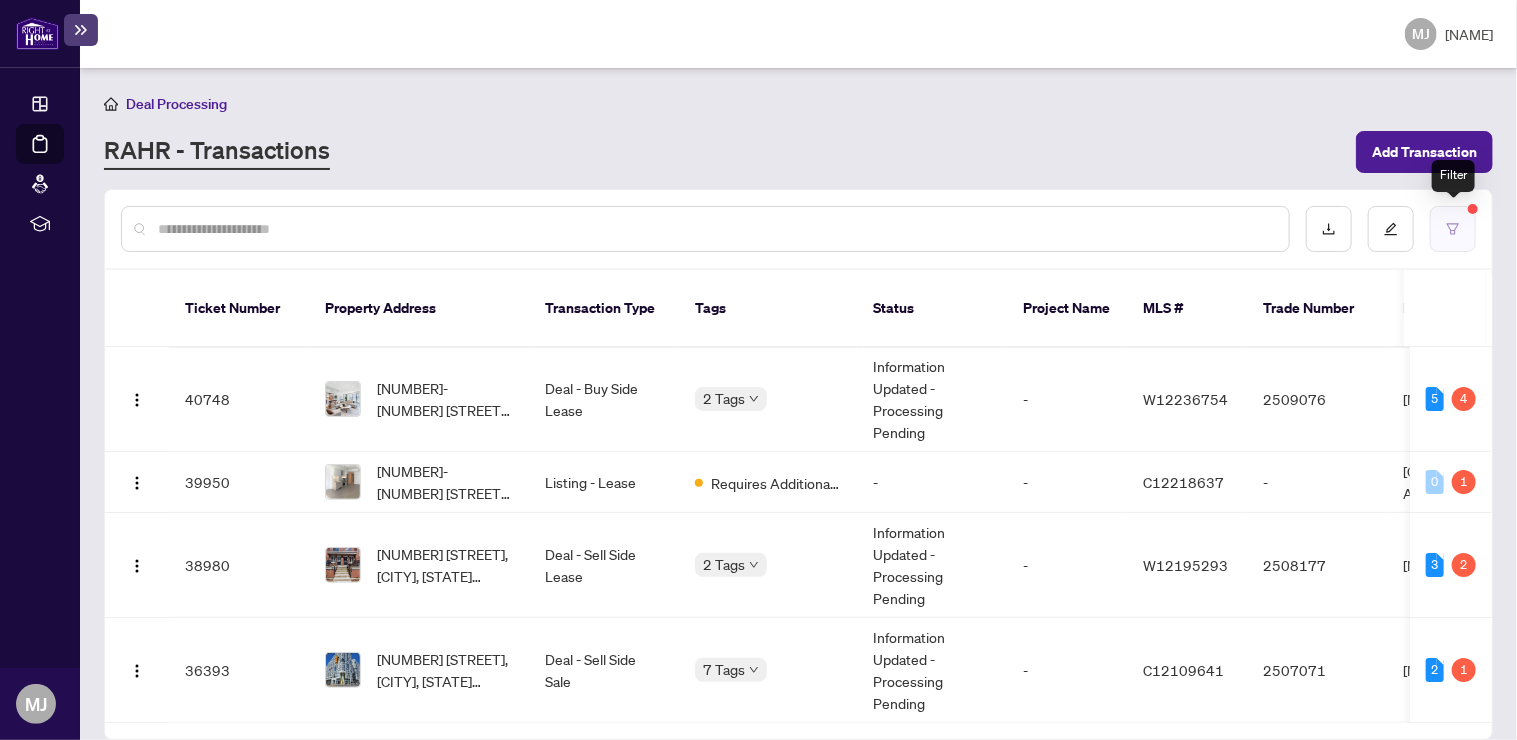 click at bounding box center [1453, 229] 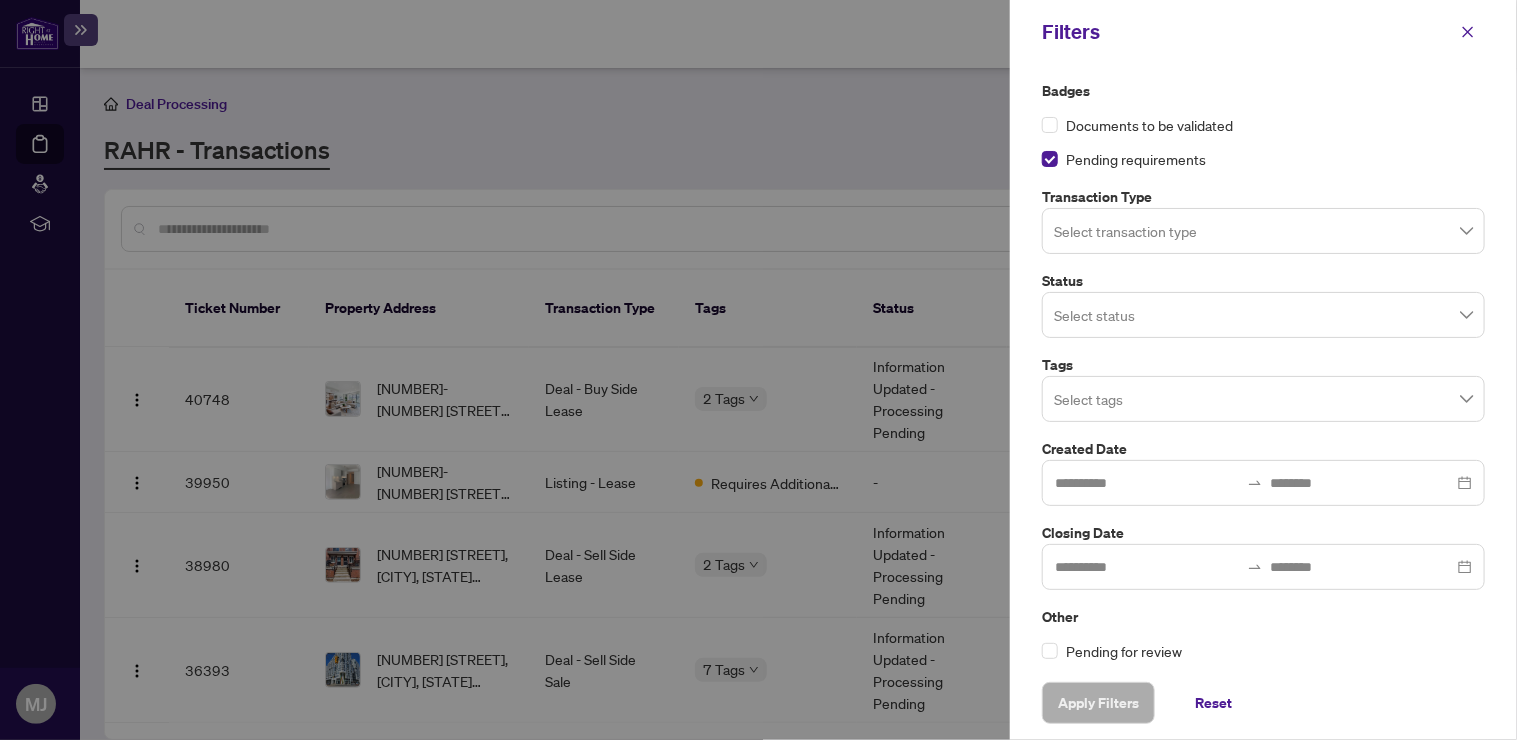 click on "Pending requirements" at bounding box center [1149, 125] 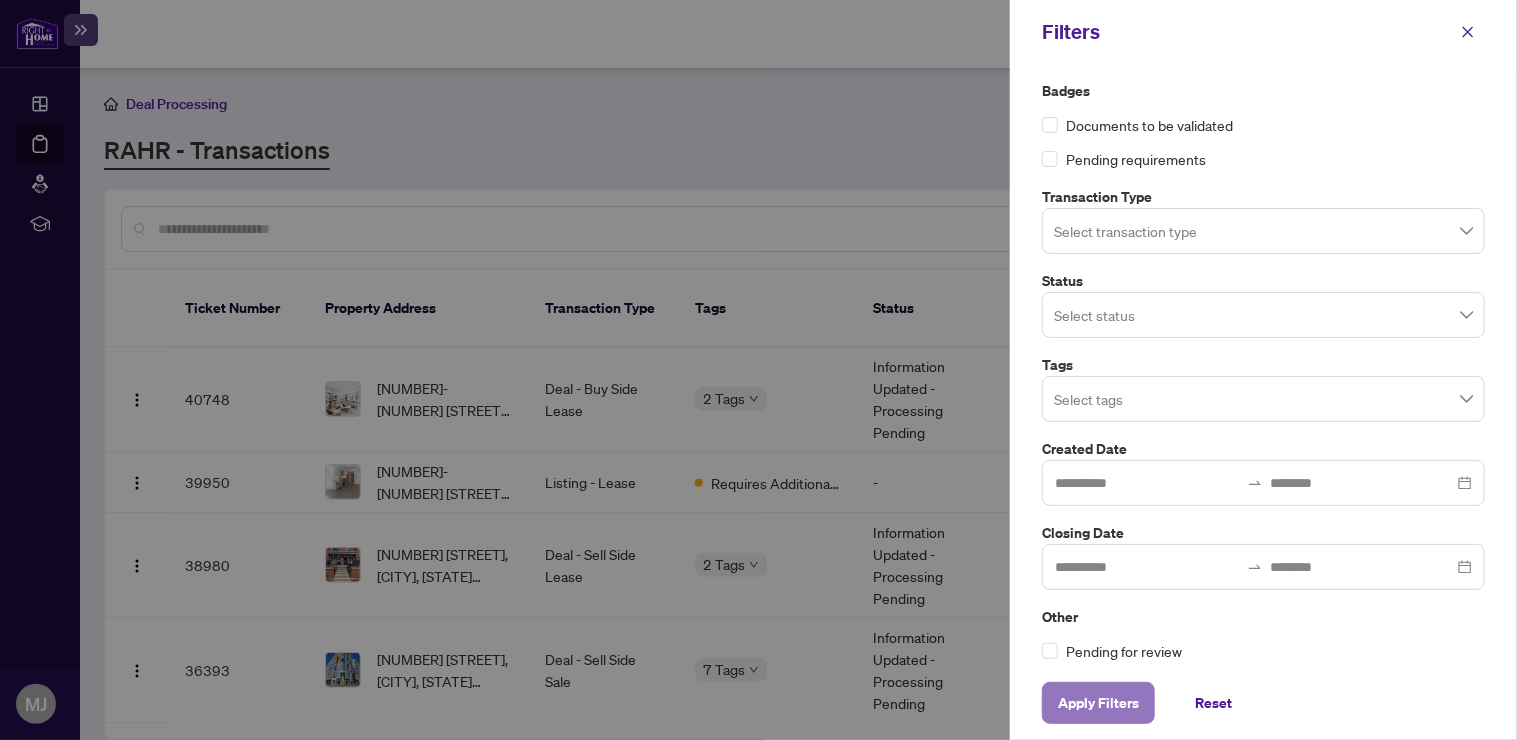 click on "Apply Filters" at bounding box center (1098, 703) 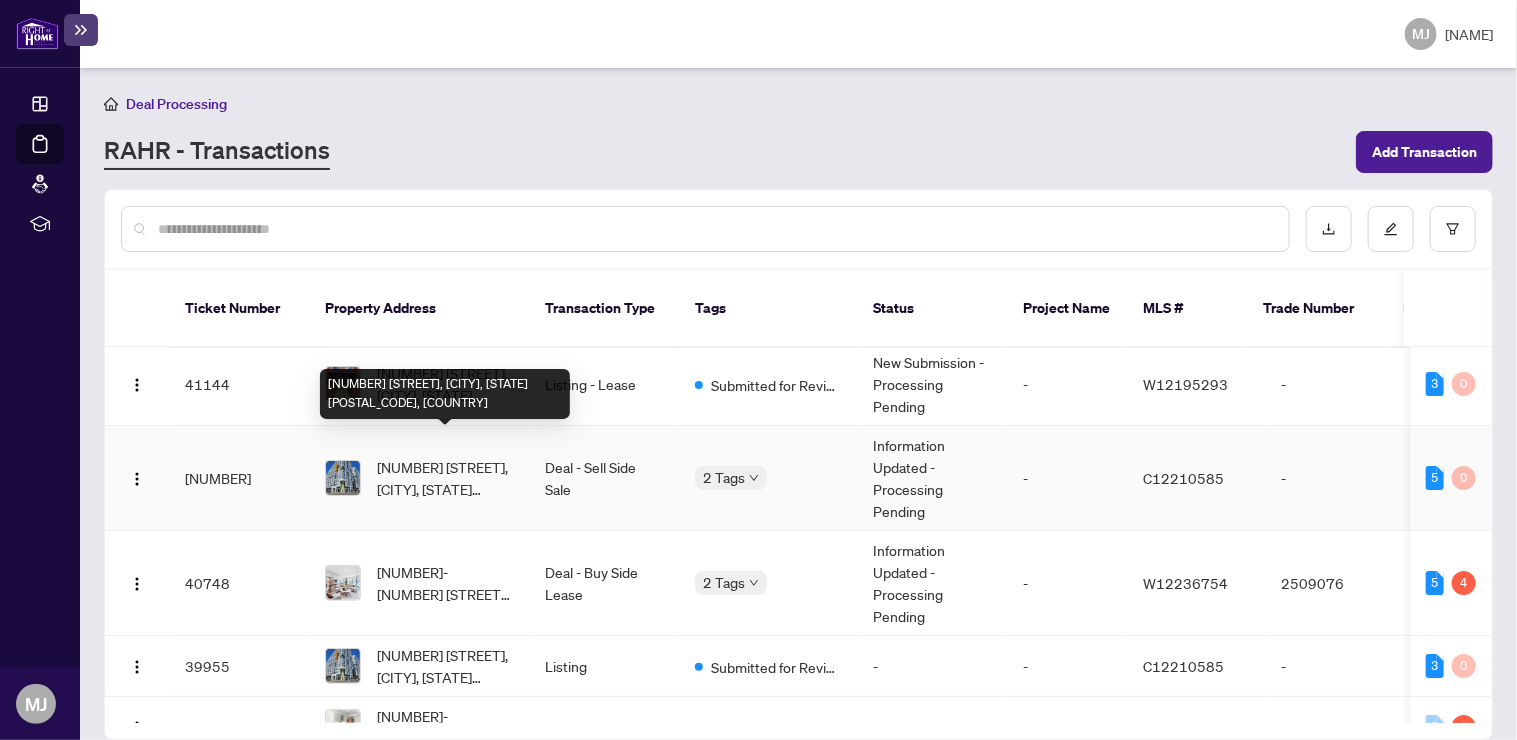 click on "[NUMBER] [STREET], [CITY], [STATE] [POSTAL_CODE], [COUNTRY]" at bounding box center (445, 478) 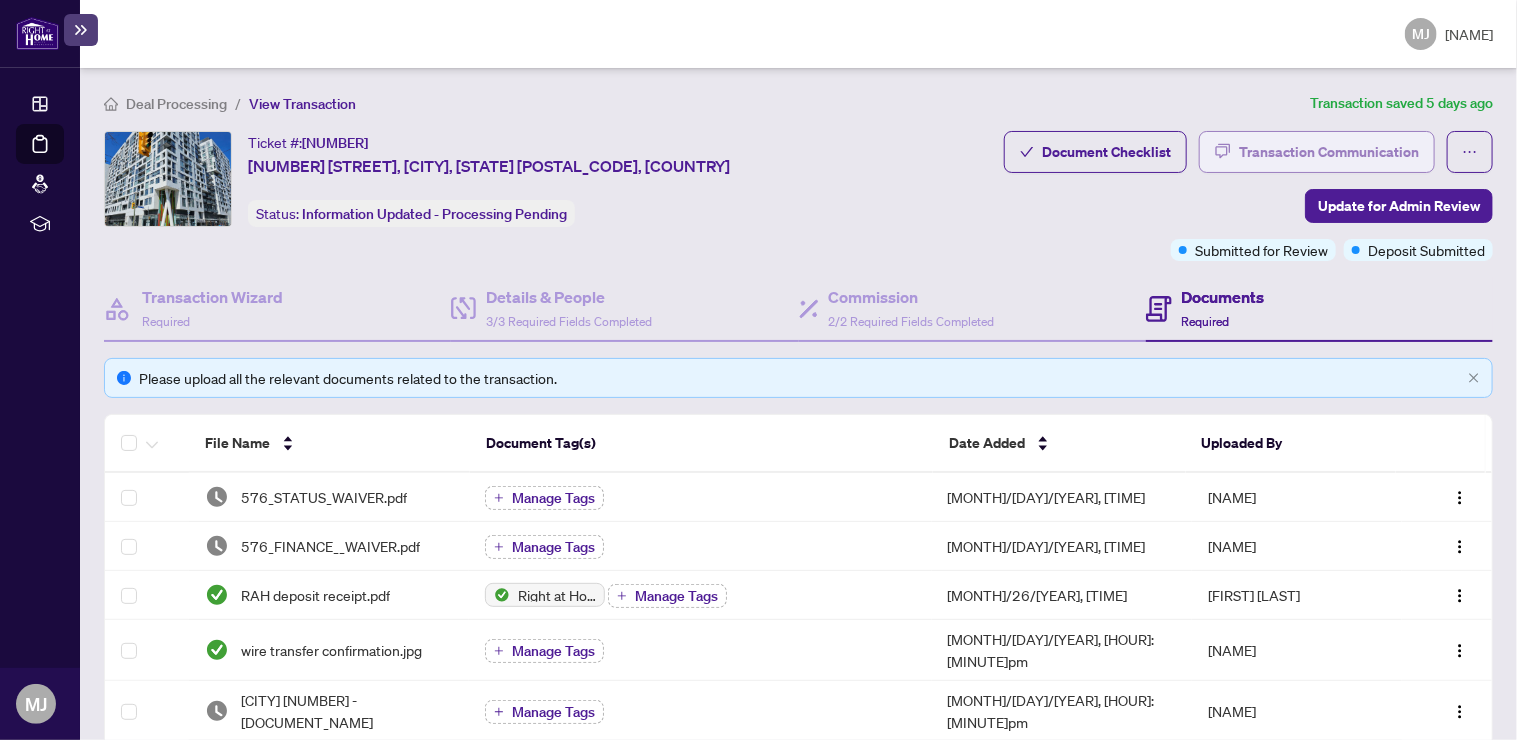 click on "Transaction Communication" at bounding box center [1329, 152] 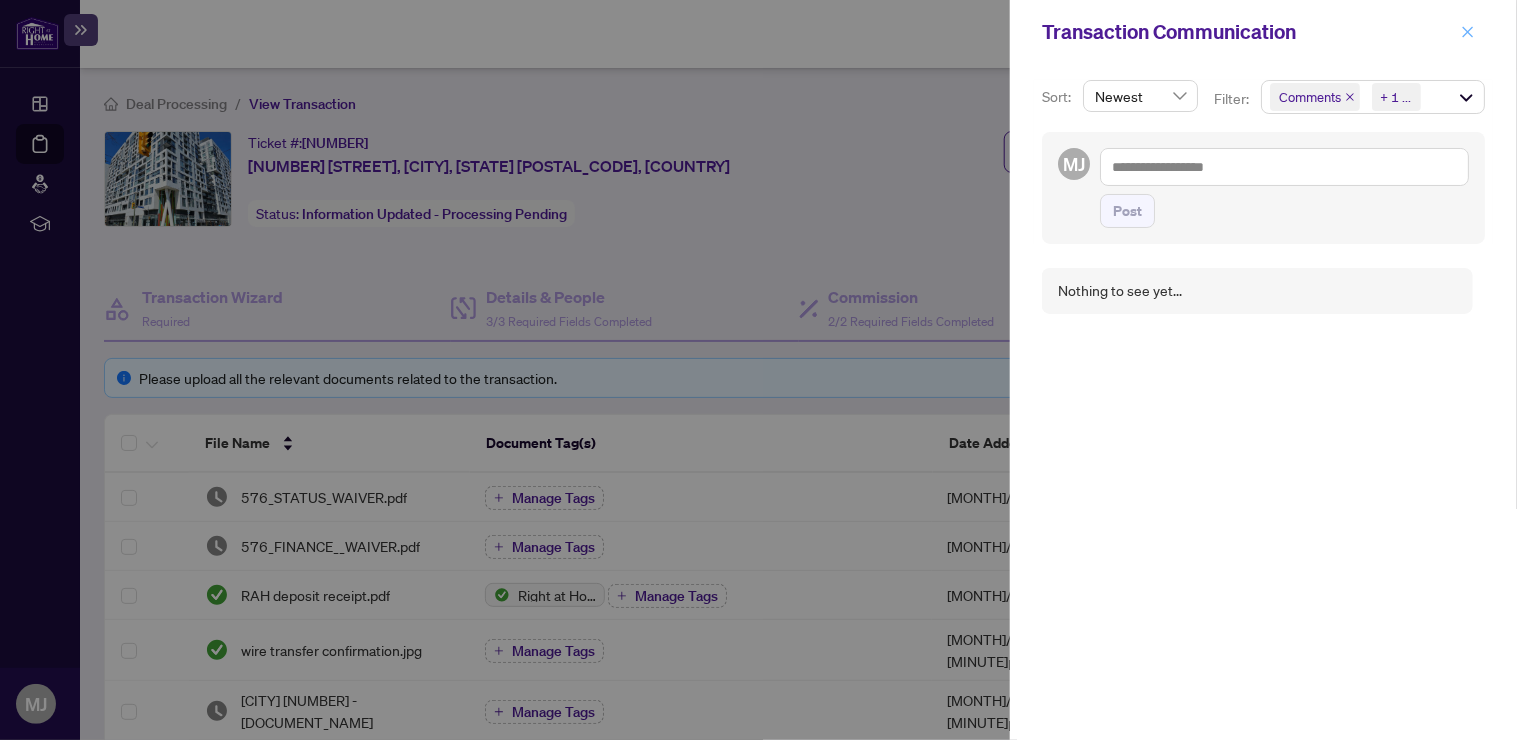 click at bounding box center (1468, 32) 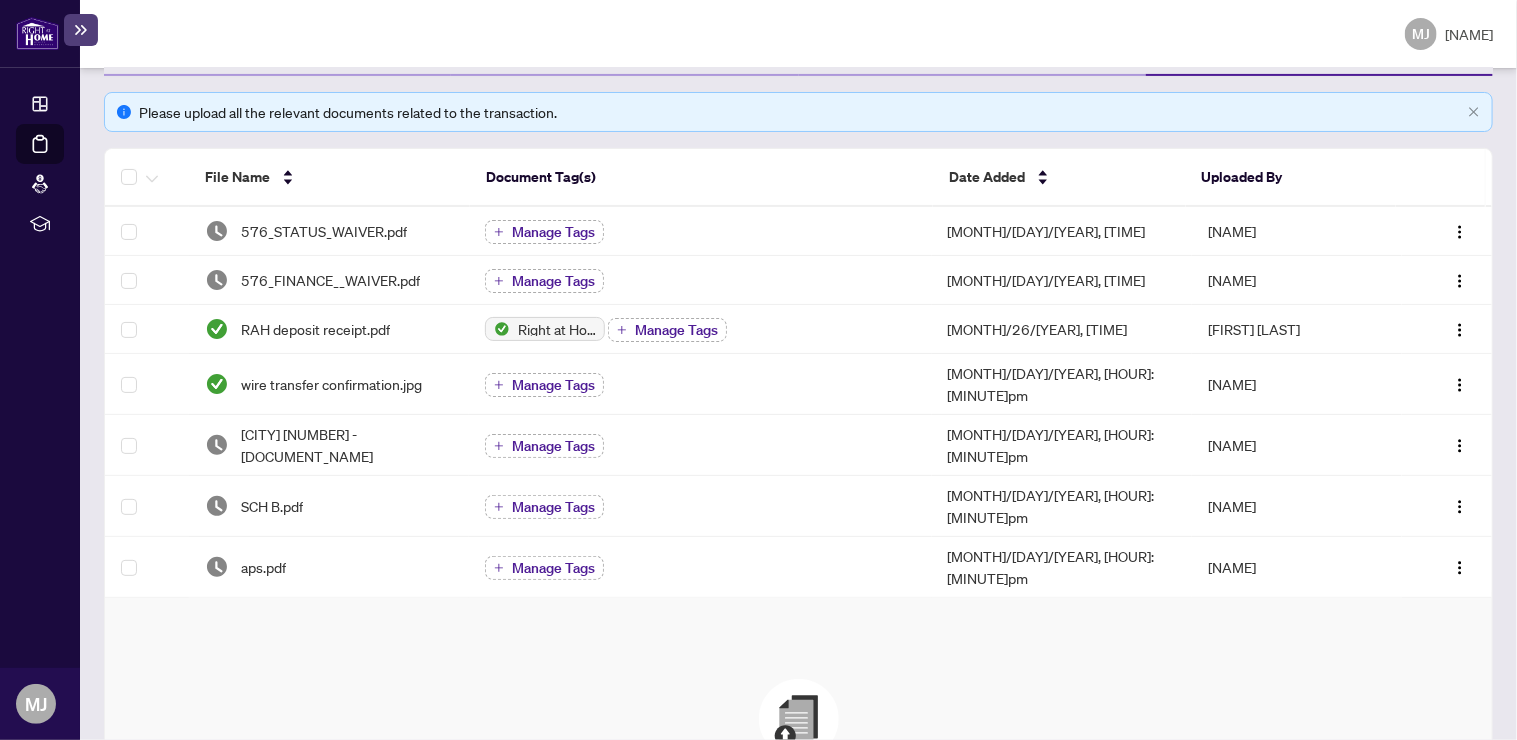 scroll, scrollTop: 529, scrollLeft: 0, axis: vertical 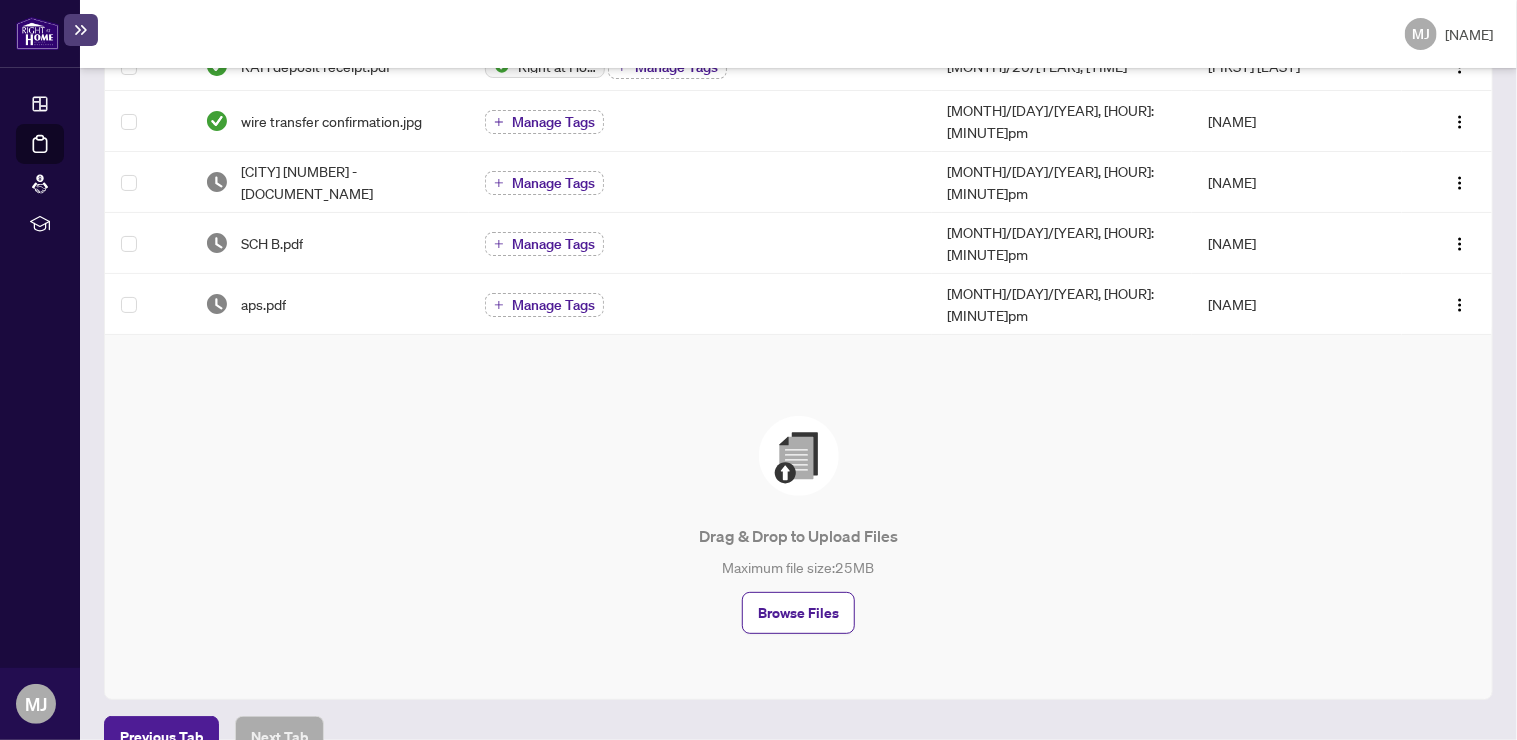 click on "Browse Files" at bounding box center [798, 613] 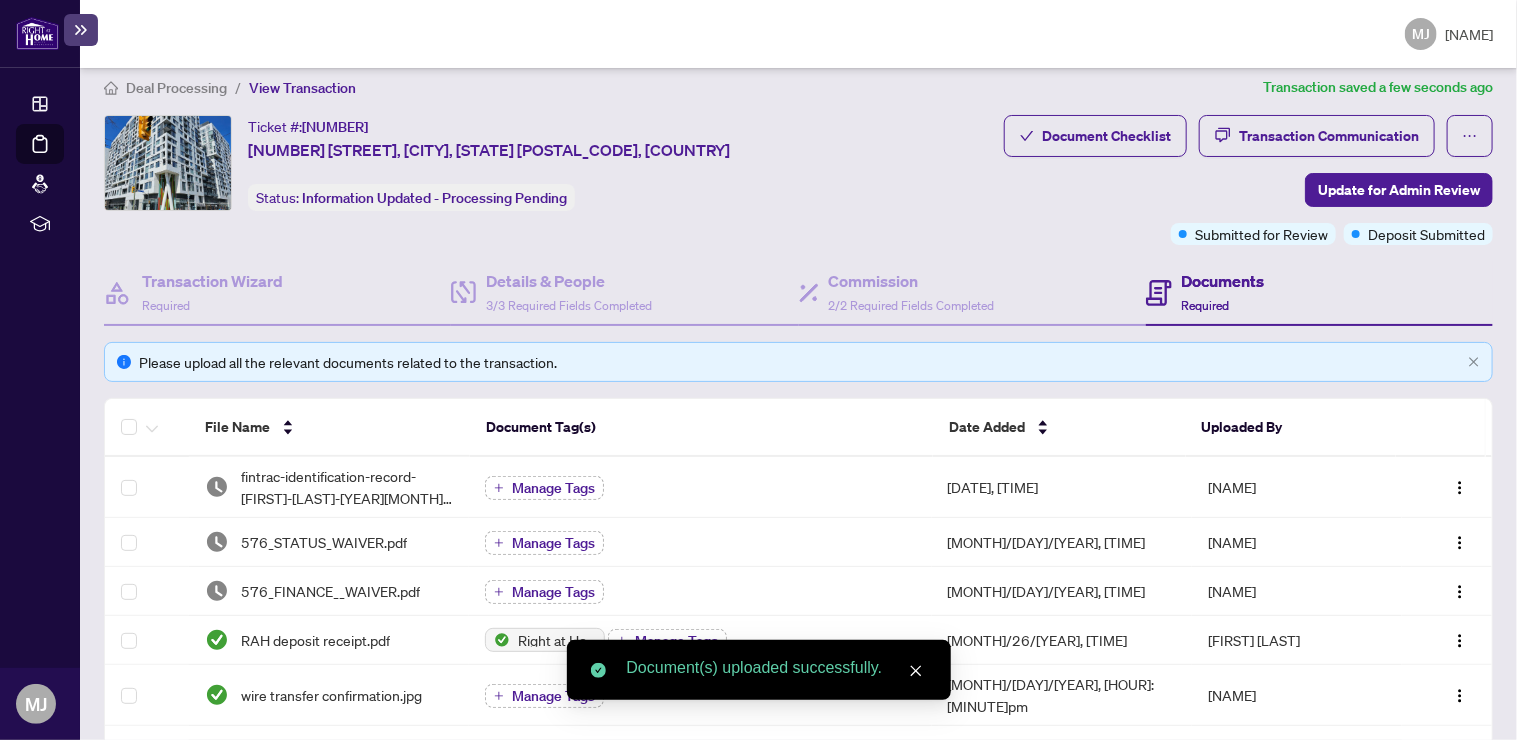 scroll, scrollTop: 0, scrollLeft: 0, axis: both 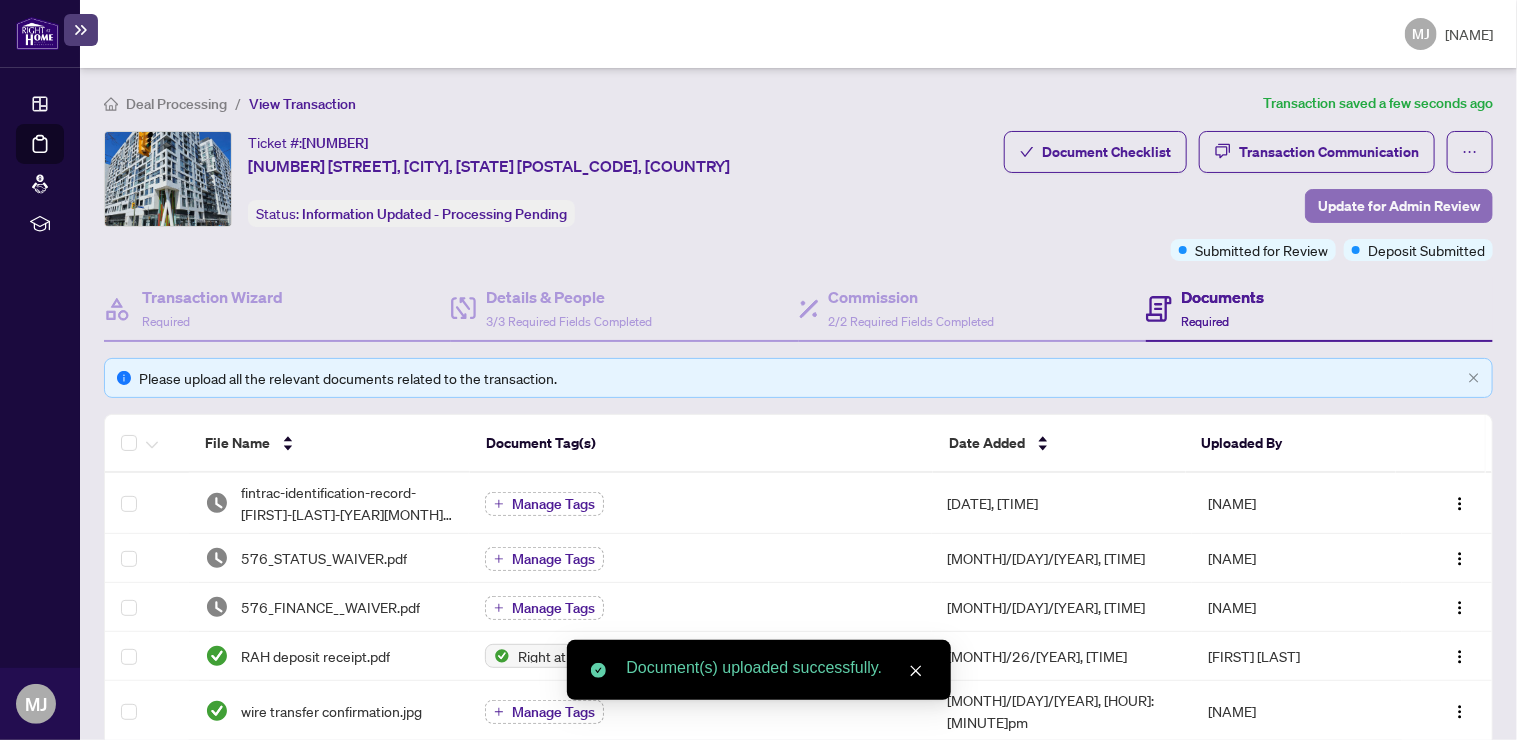click on "Update for Admin Review" at bounding box center [1399, 206] 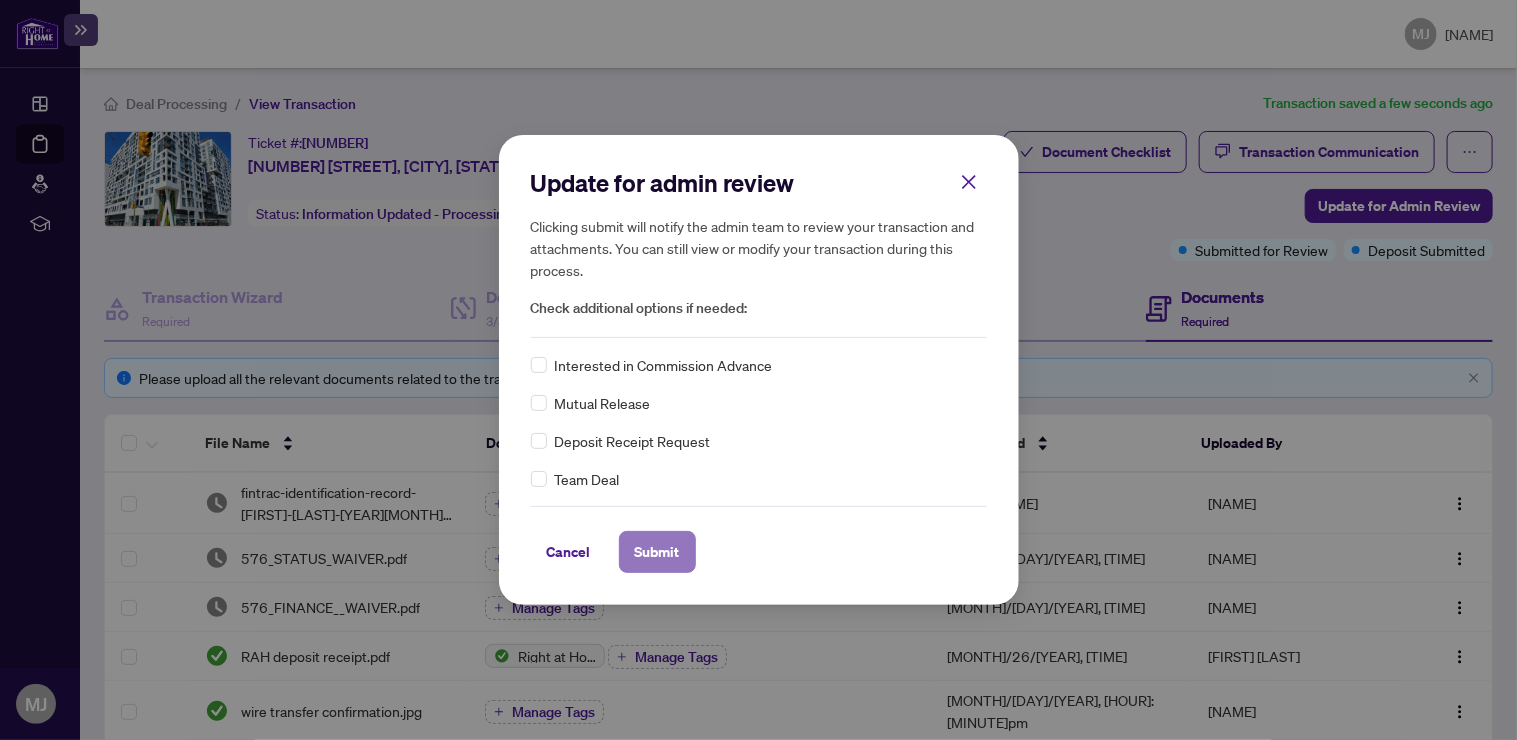 click on "Submit" at bounding box center [657, 552] 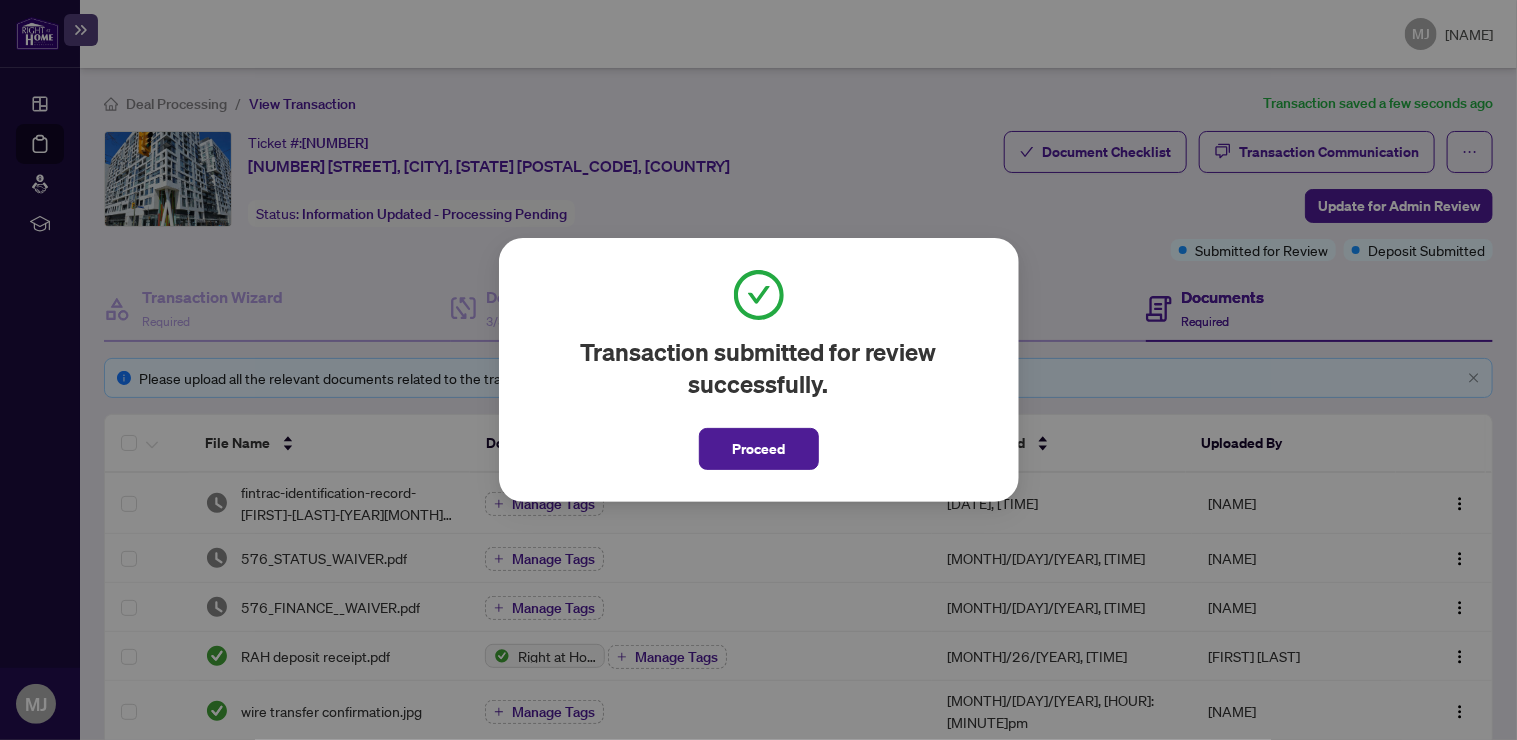 click on "Transaction submitted for review successfully. Proceed Cancel OK" at bounding box center [758, 370] 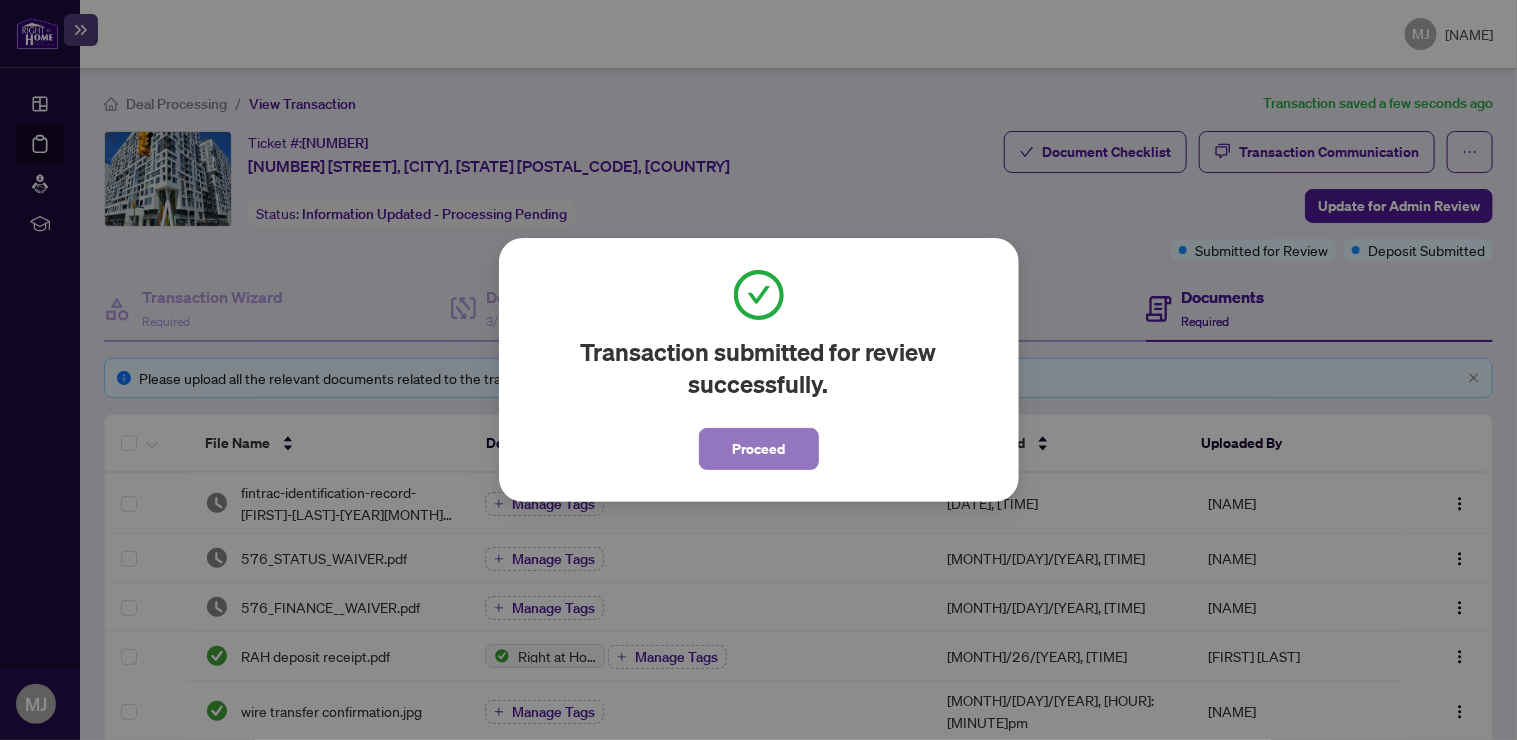 click on "Proceed" at bounding box center (758, 449) 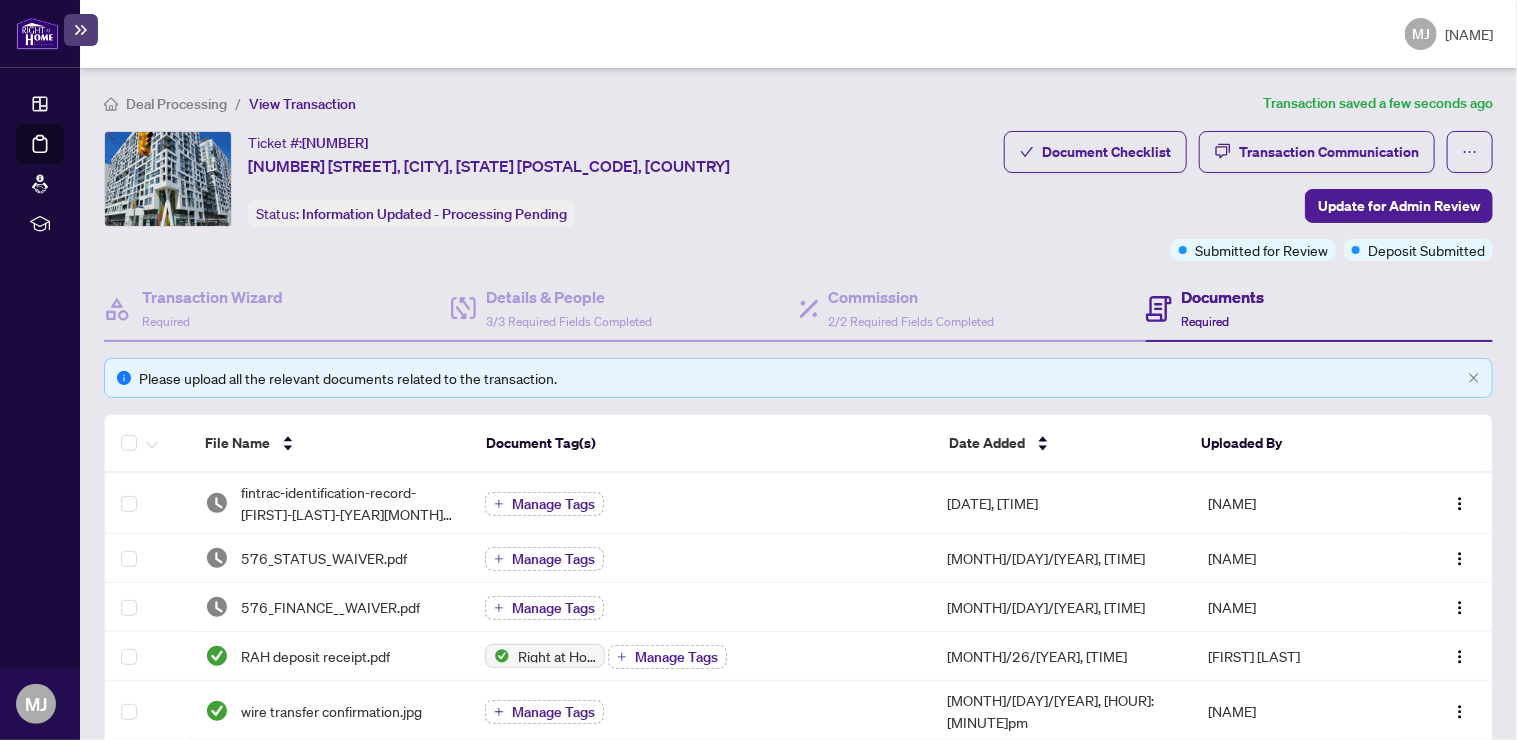 click on "Deal Processing" at bounding box center (176, 104) 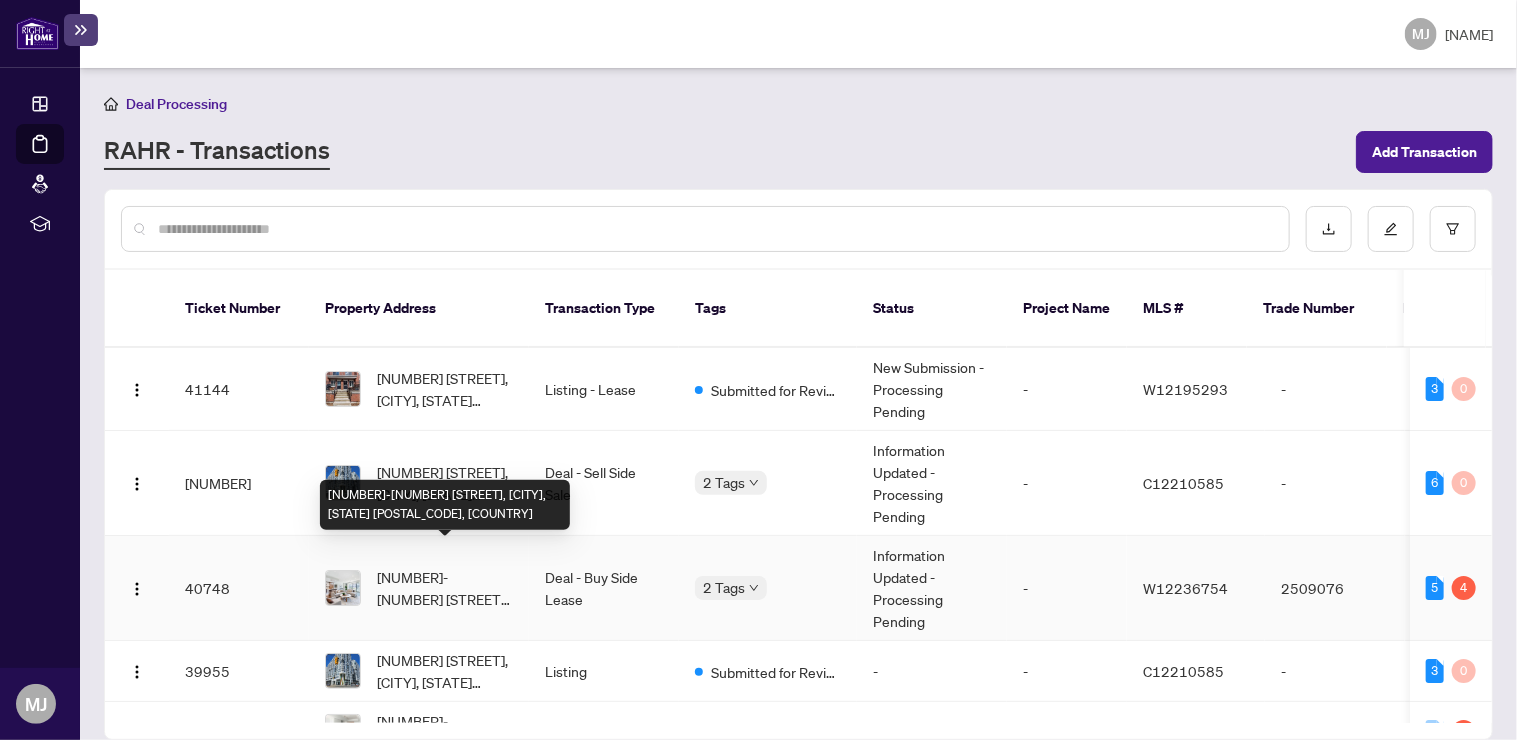 click on "[NUMBER]-[NUMBER] [STREET], [CITY], [STATE] [POSTAL_CODE], [COUNTRY]" at bounding box center [445, 588] 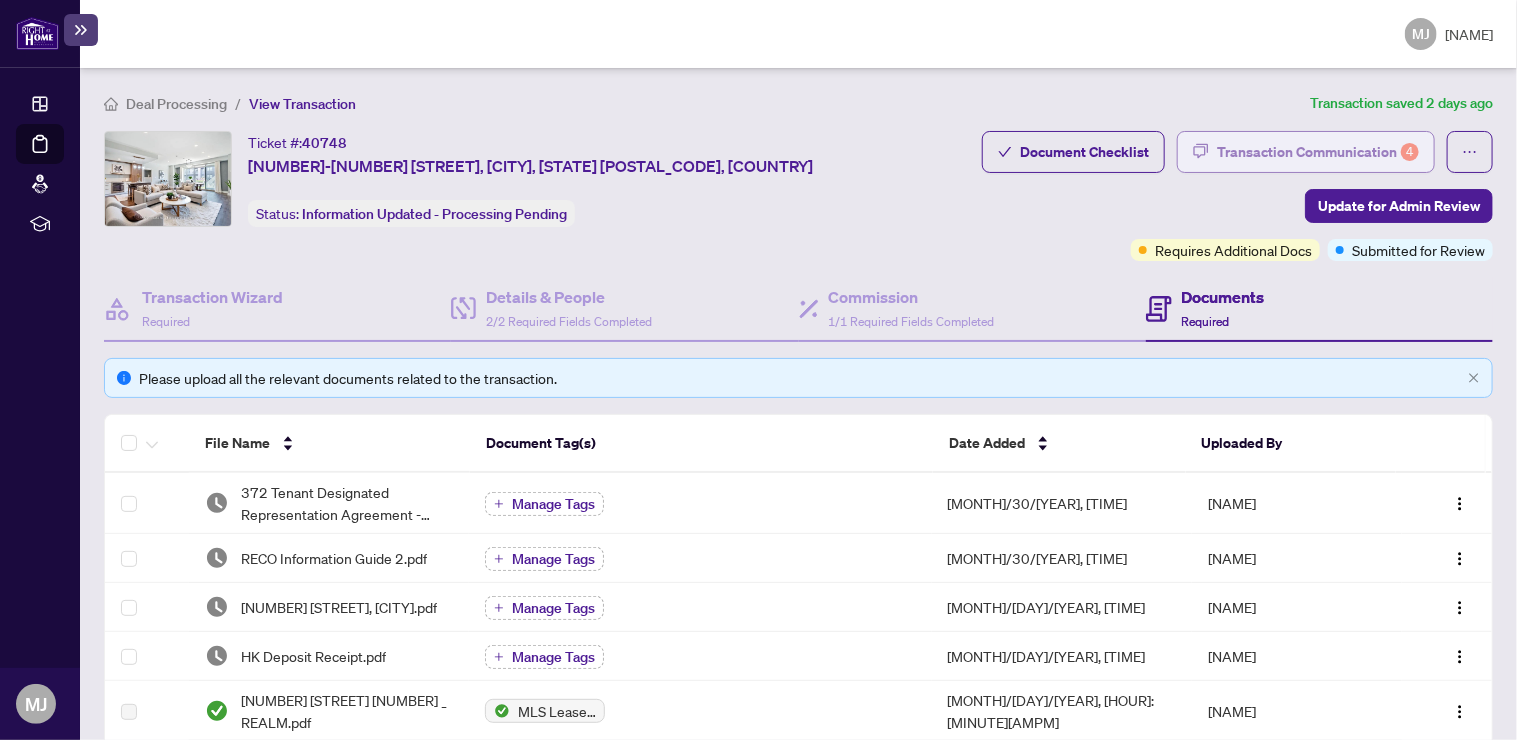 click on "Transaction Communication 4" at bounding box center [1318, 152] 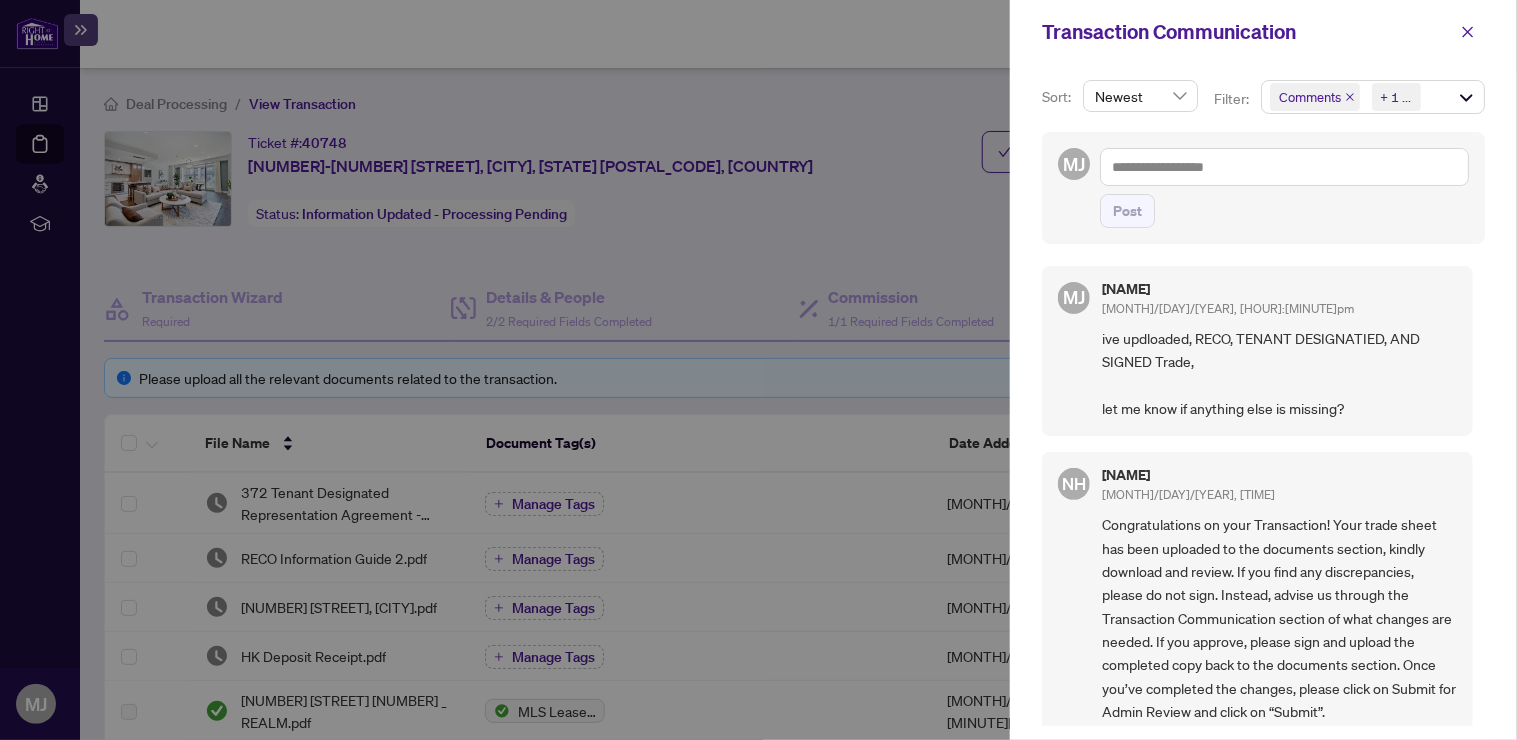 scroll, scrollTop: 2, scrollLeft: 0, axis: vertical 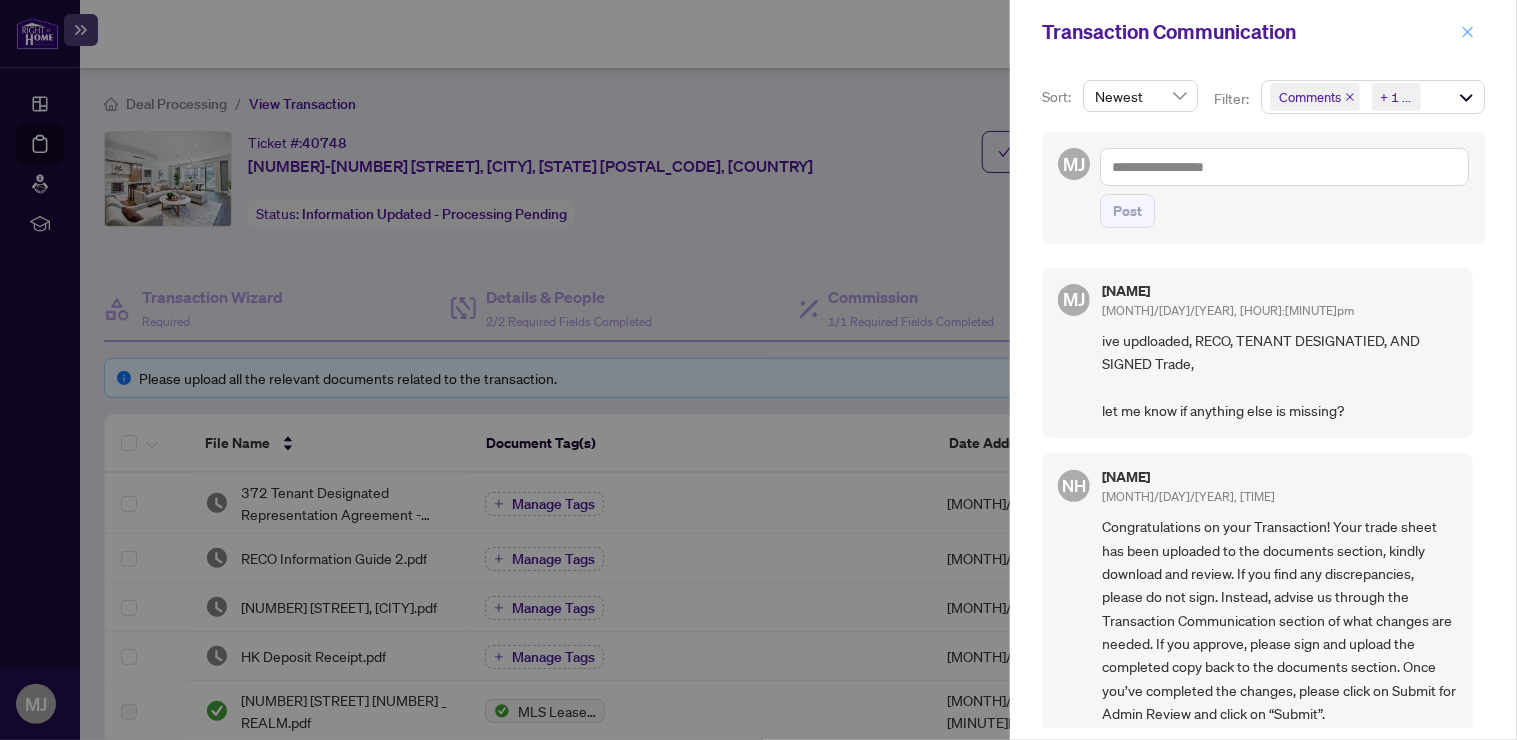 click at bounding box center (1468, 32) 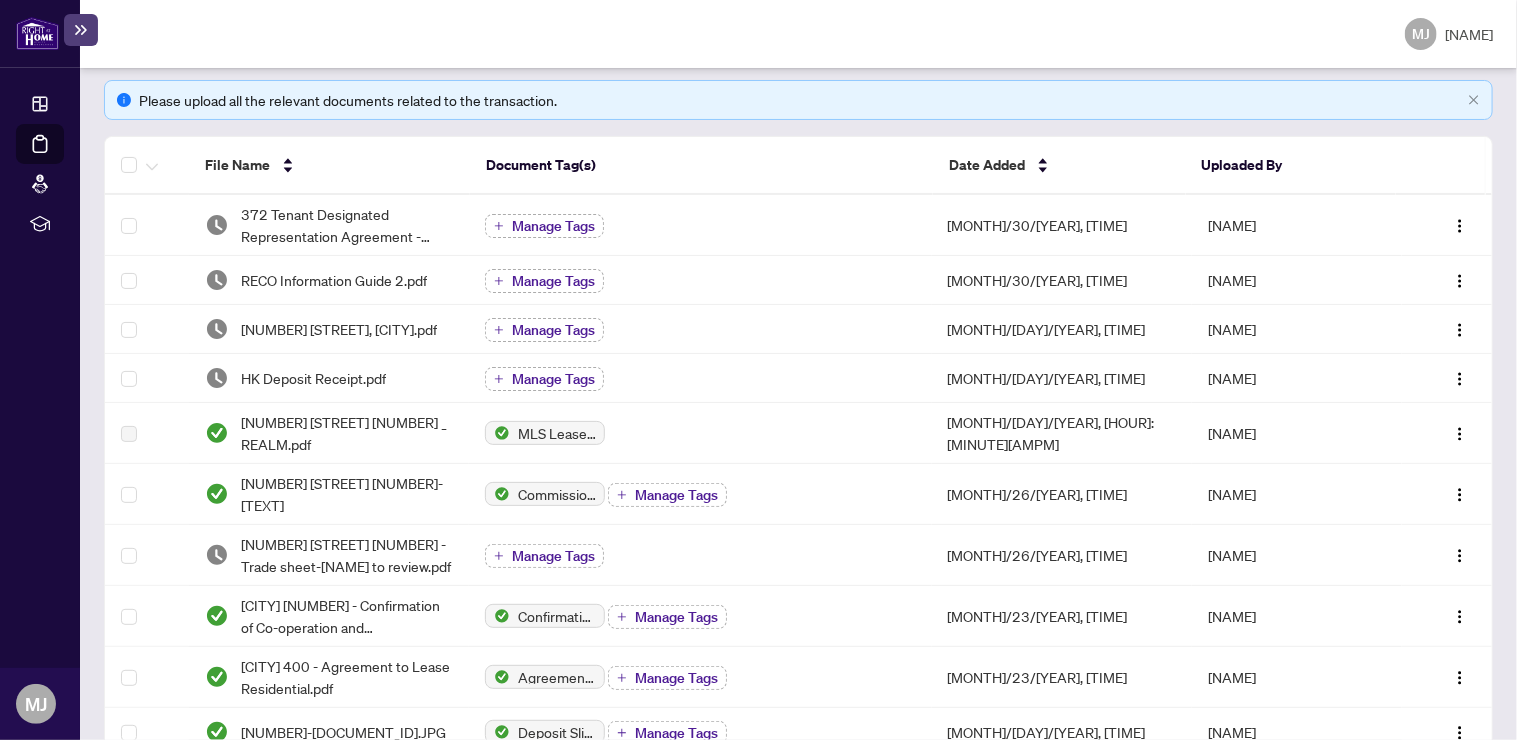 scroll, scrollTop: 400, scrollLeft: 0, axis: vertical 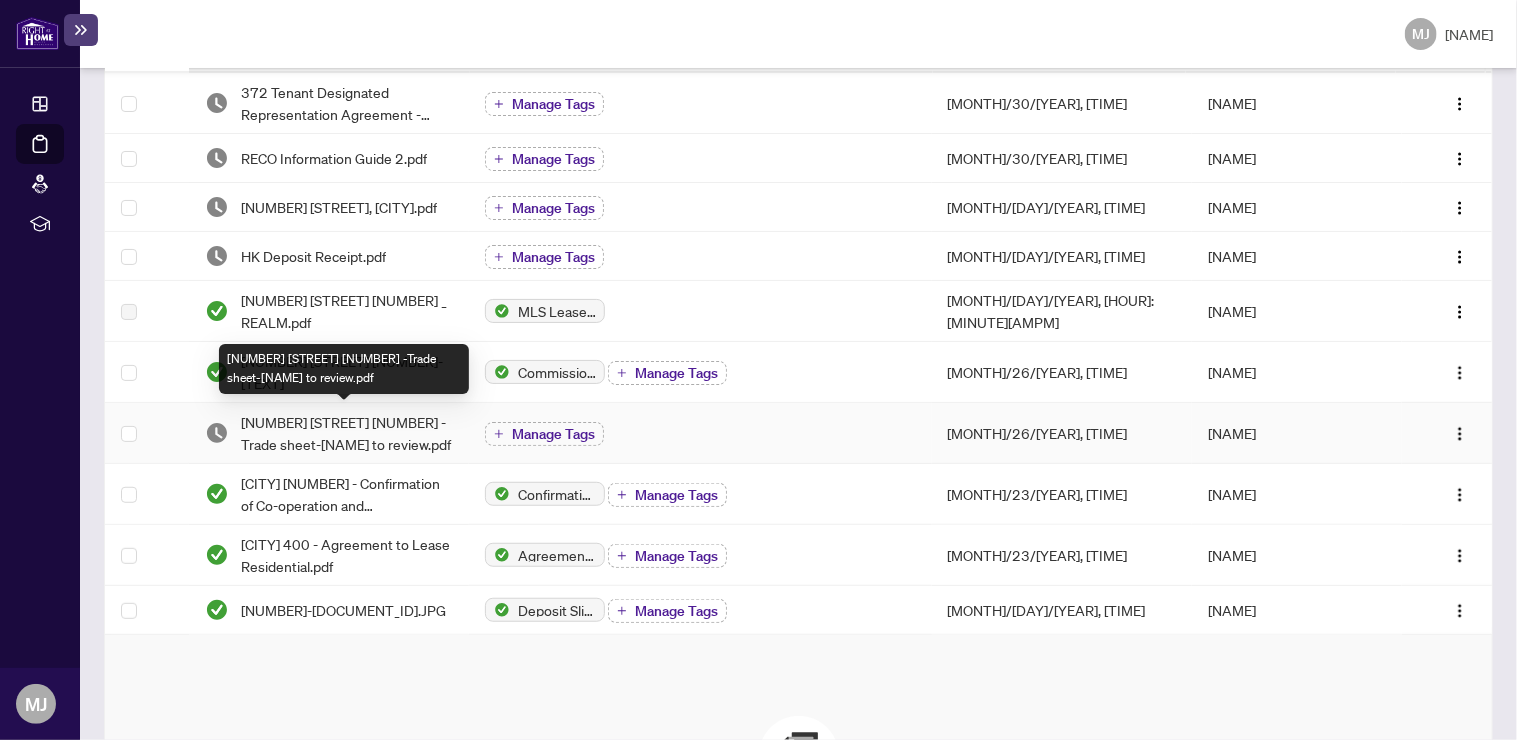 click on "[NUMBER] [STREET] [NUMBER] -Trade sheet-[NAME] to review.pdf" at bounding box center [347, 433] 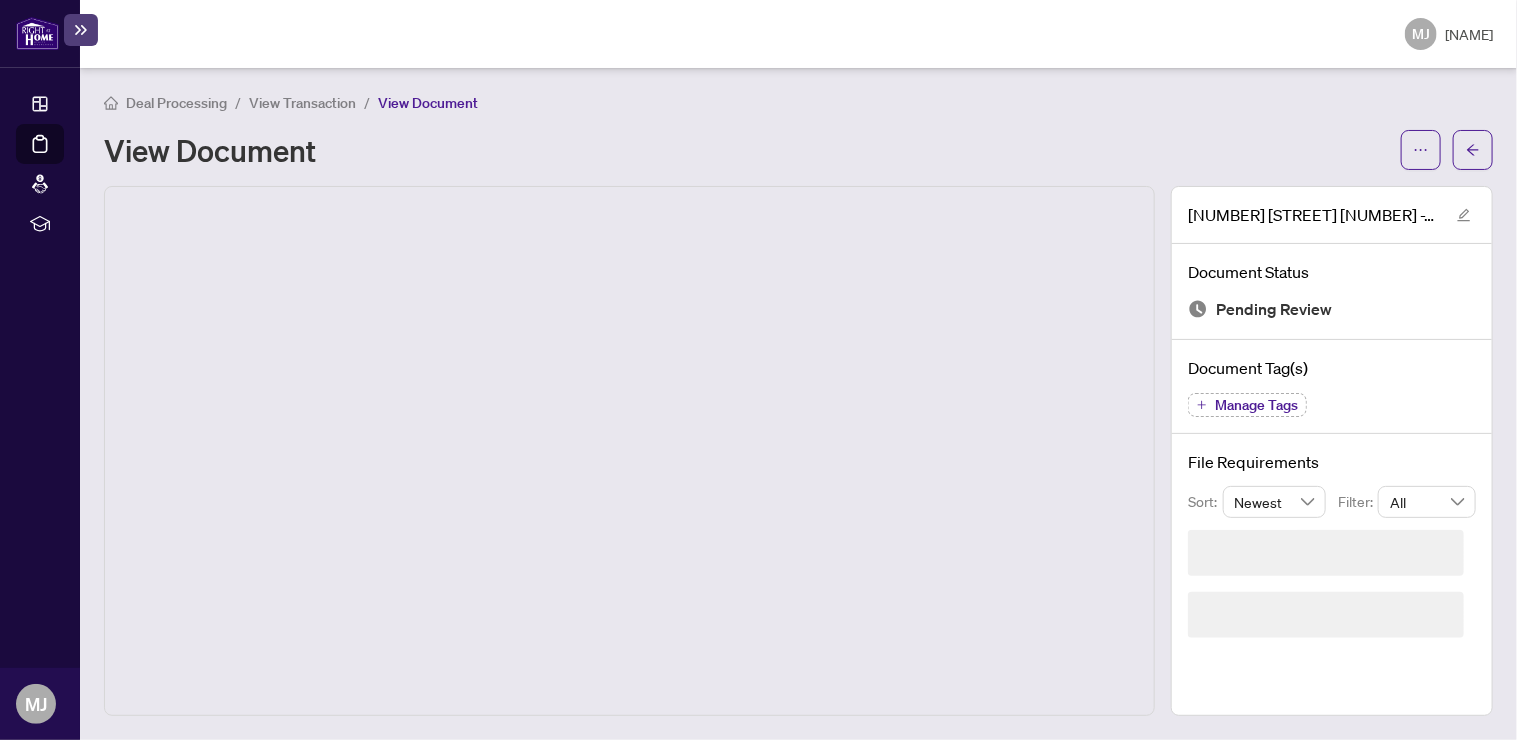 scroll, scrollTop: 0, scrollLeft: 0, axis: both 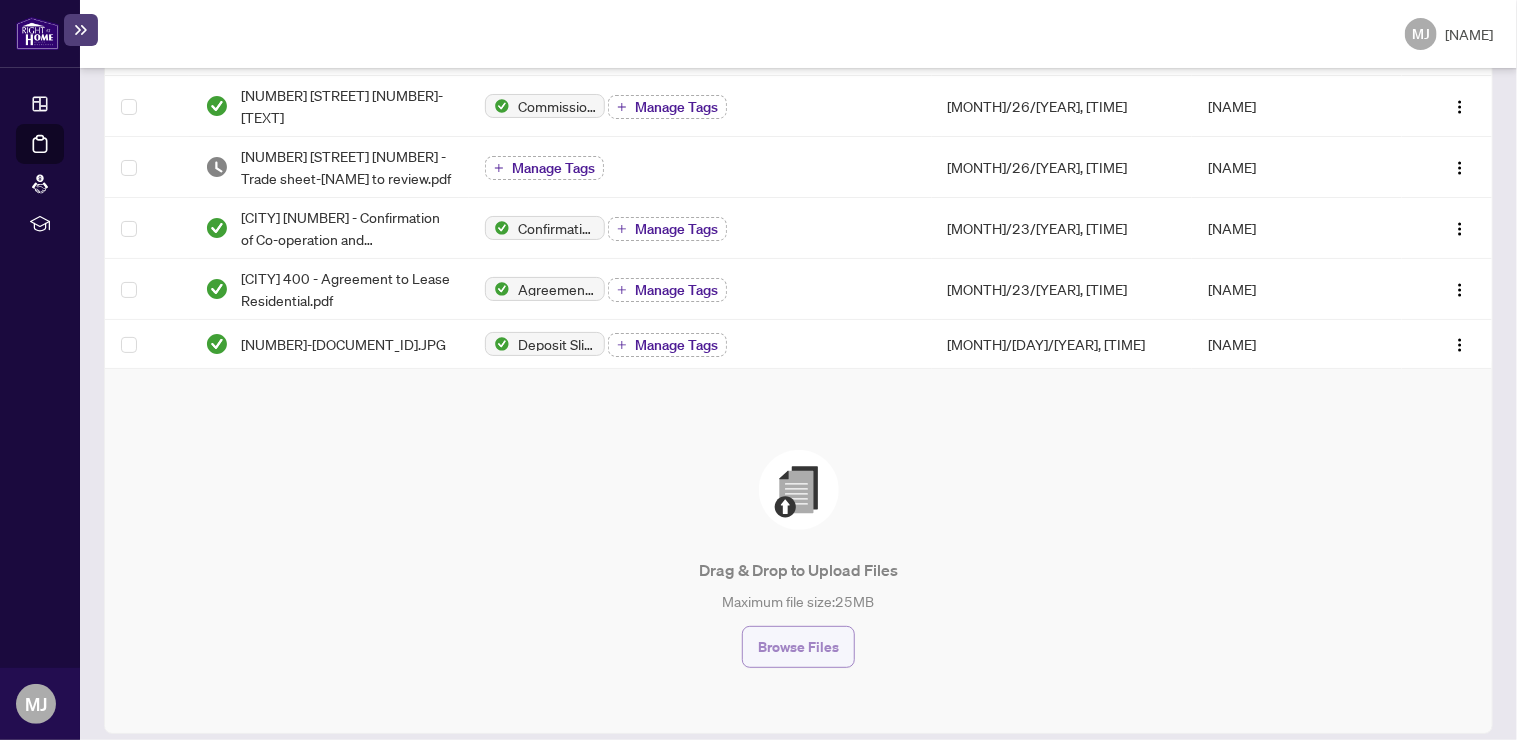 click on "Browse Files" at bounding box center [798, 647] 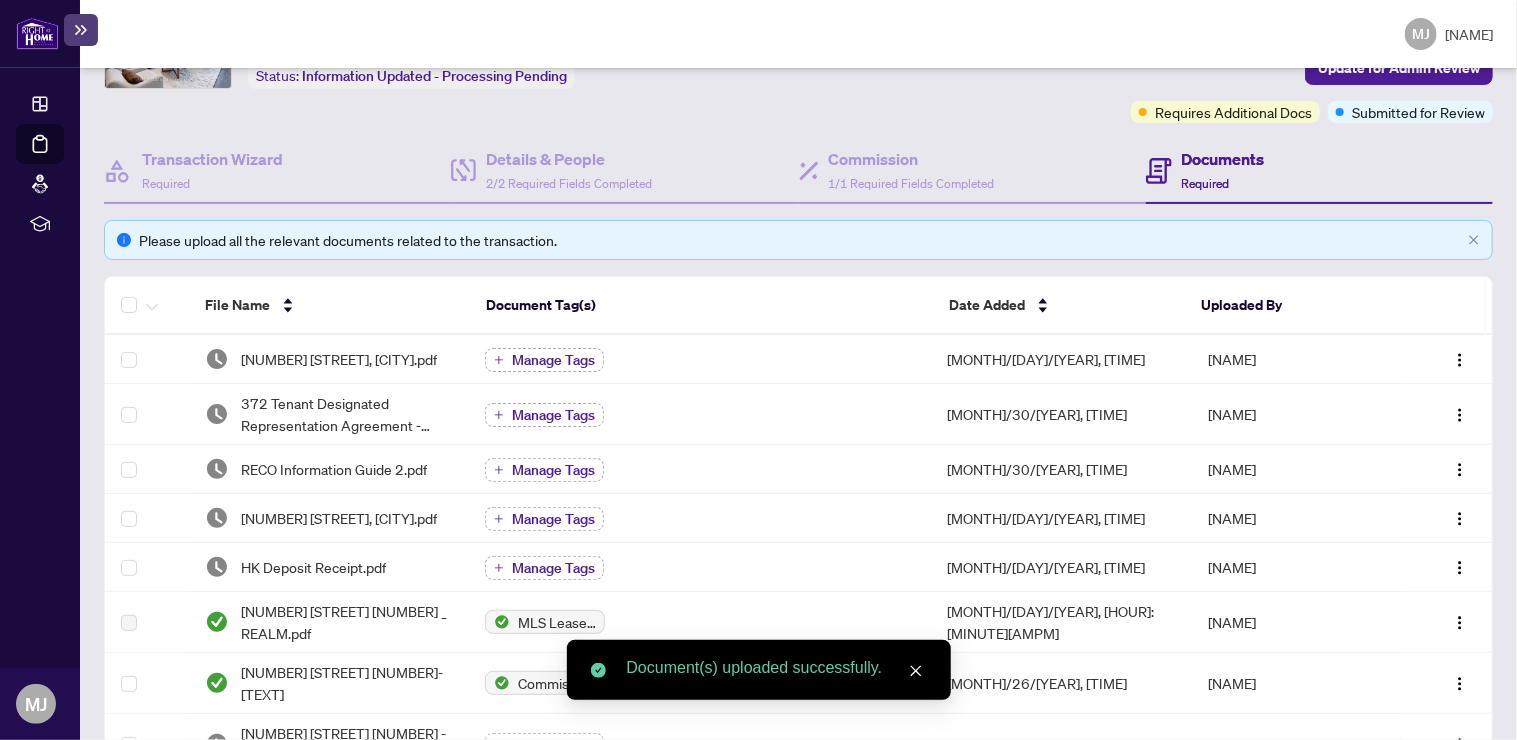 scroll, scrollTop: 133, scrollLeft: 0, axis: vertical 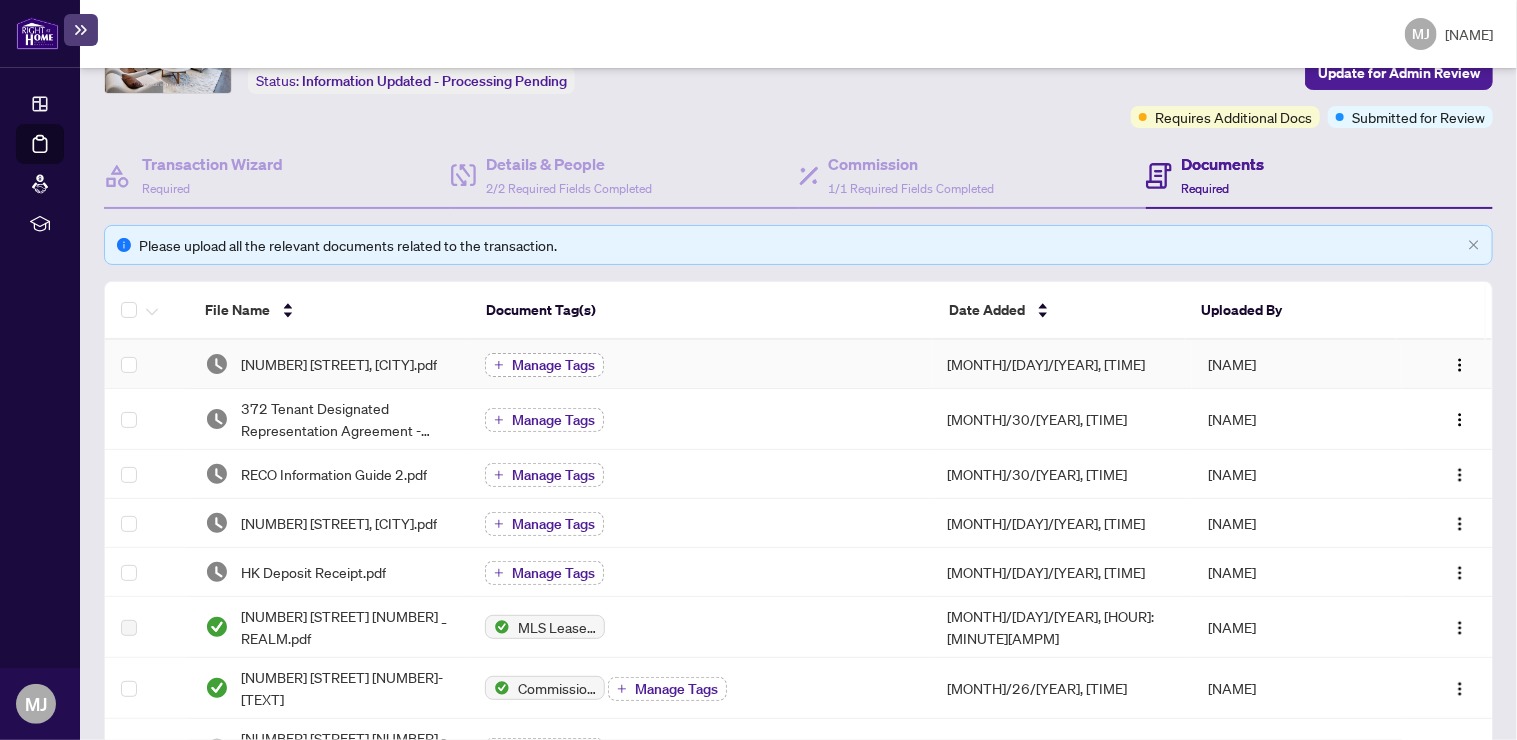 click on "Manage Tags" at bounding box center [553, 365] 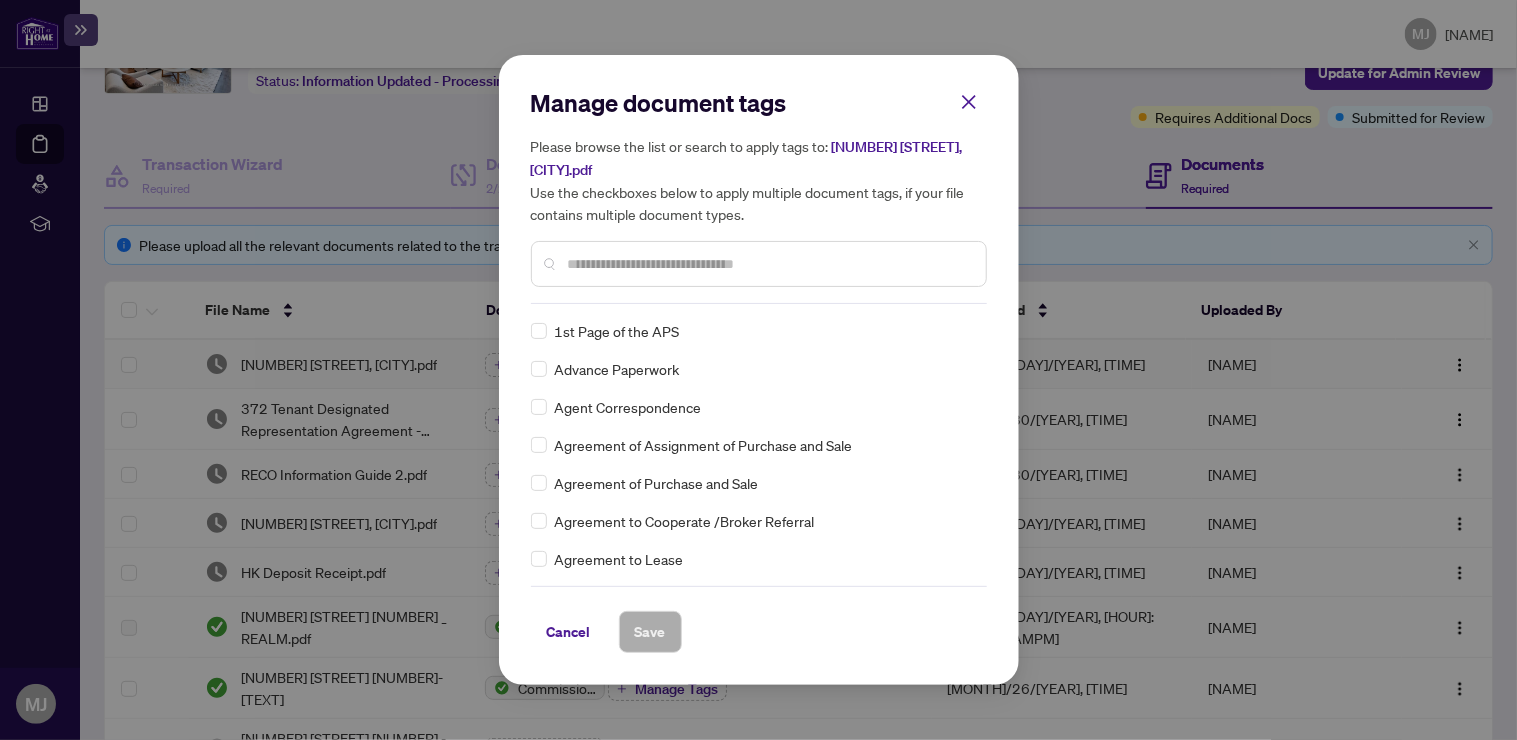 click at bounding box center [759, 264] 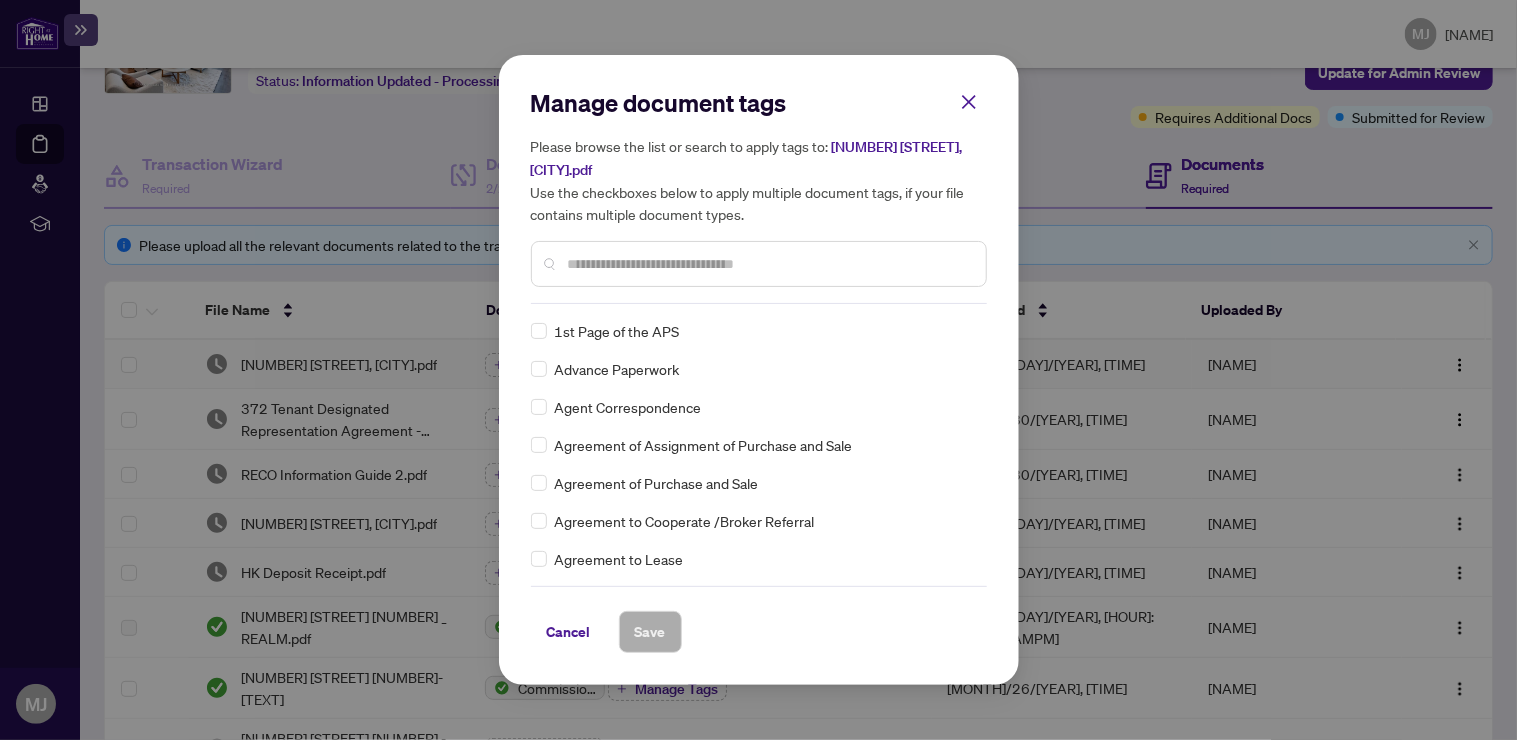 click at bounding box center (769, 264) 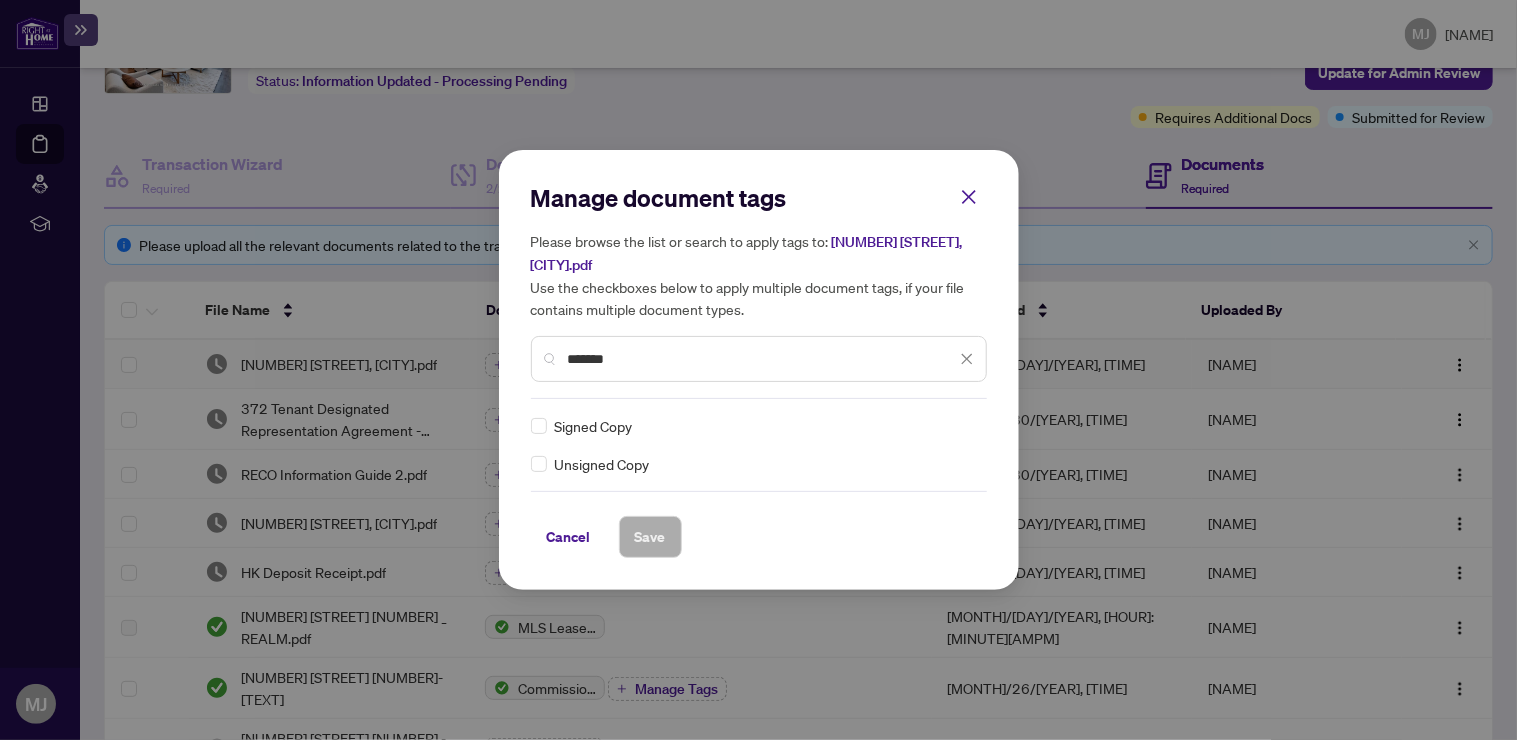 drag, startPoint x: 633, startPoint y: 362, endPoint x: 496, endPoint y: 362, distance: 137 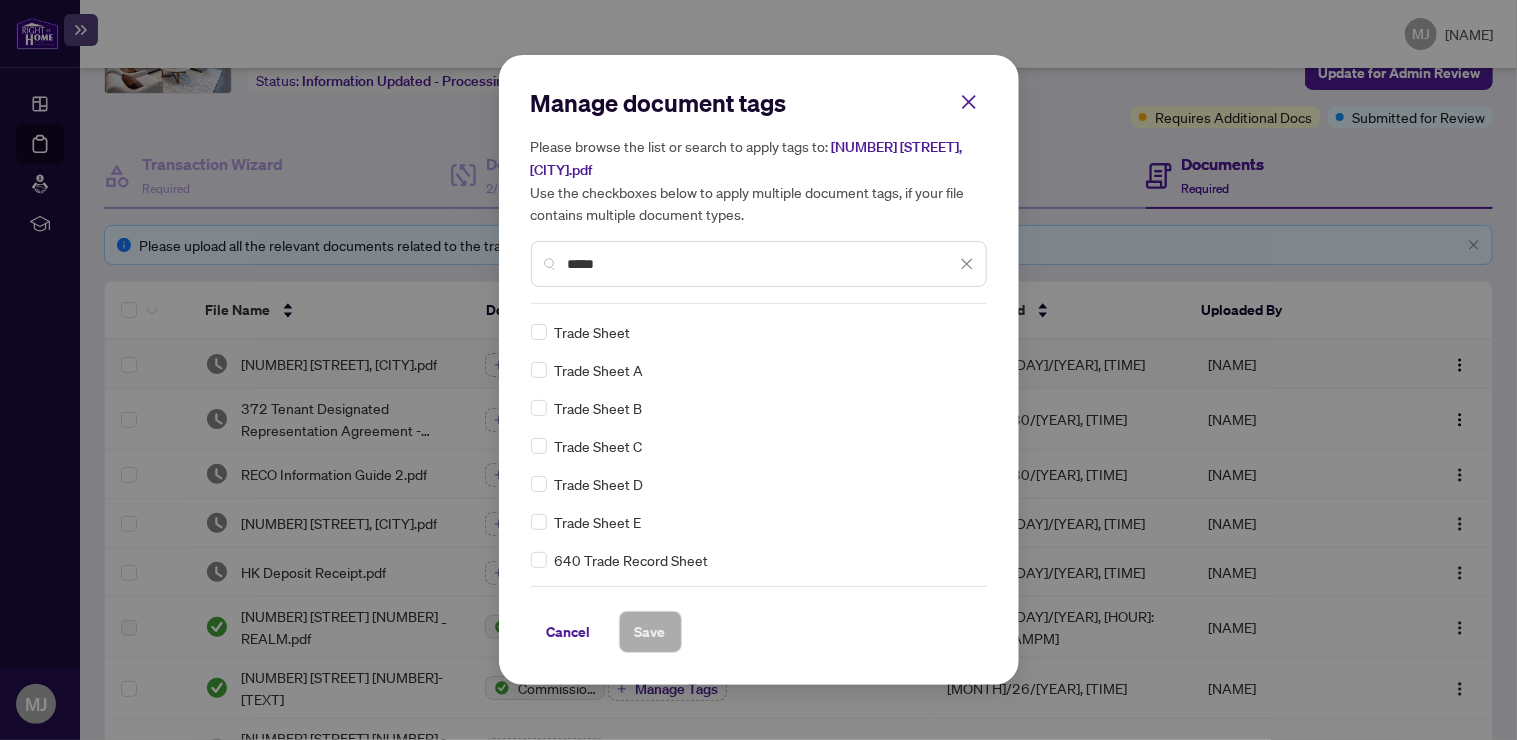 scroll, scrollTop: 0, scrollLeft: 0, axis: both 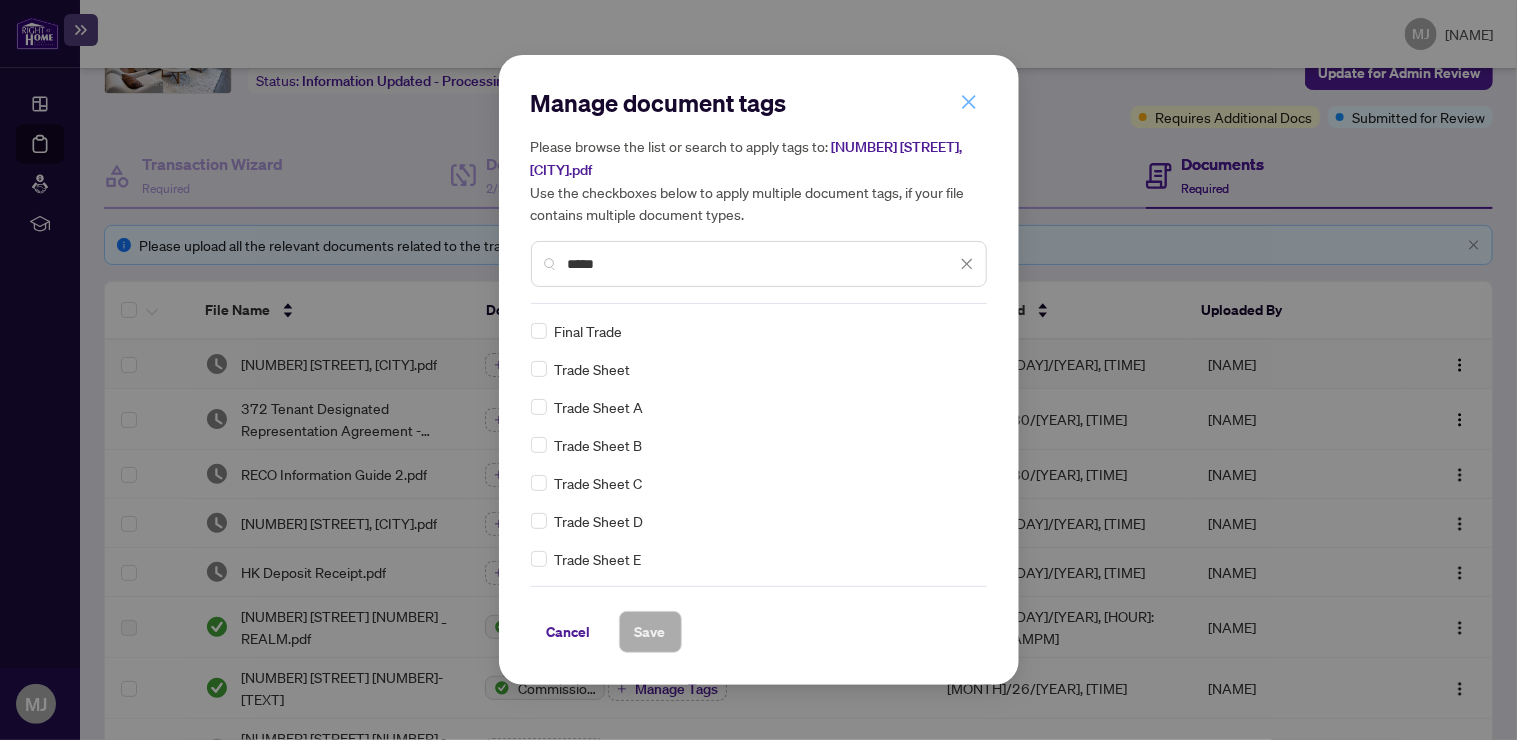 type on "*****" 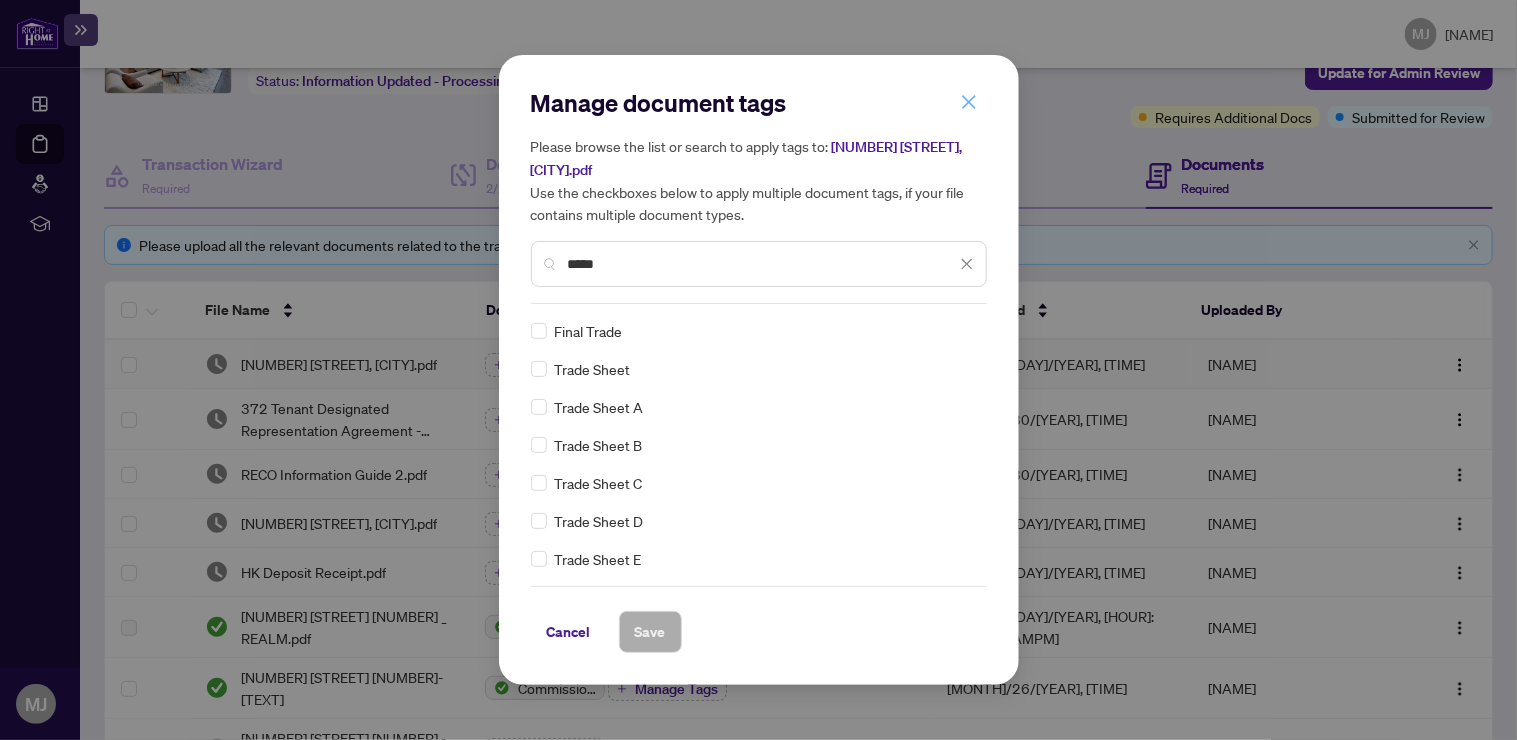 click at bounding box center (969, 102) 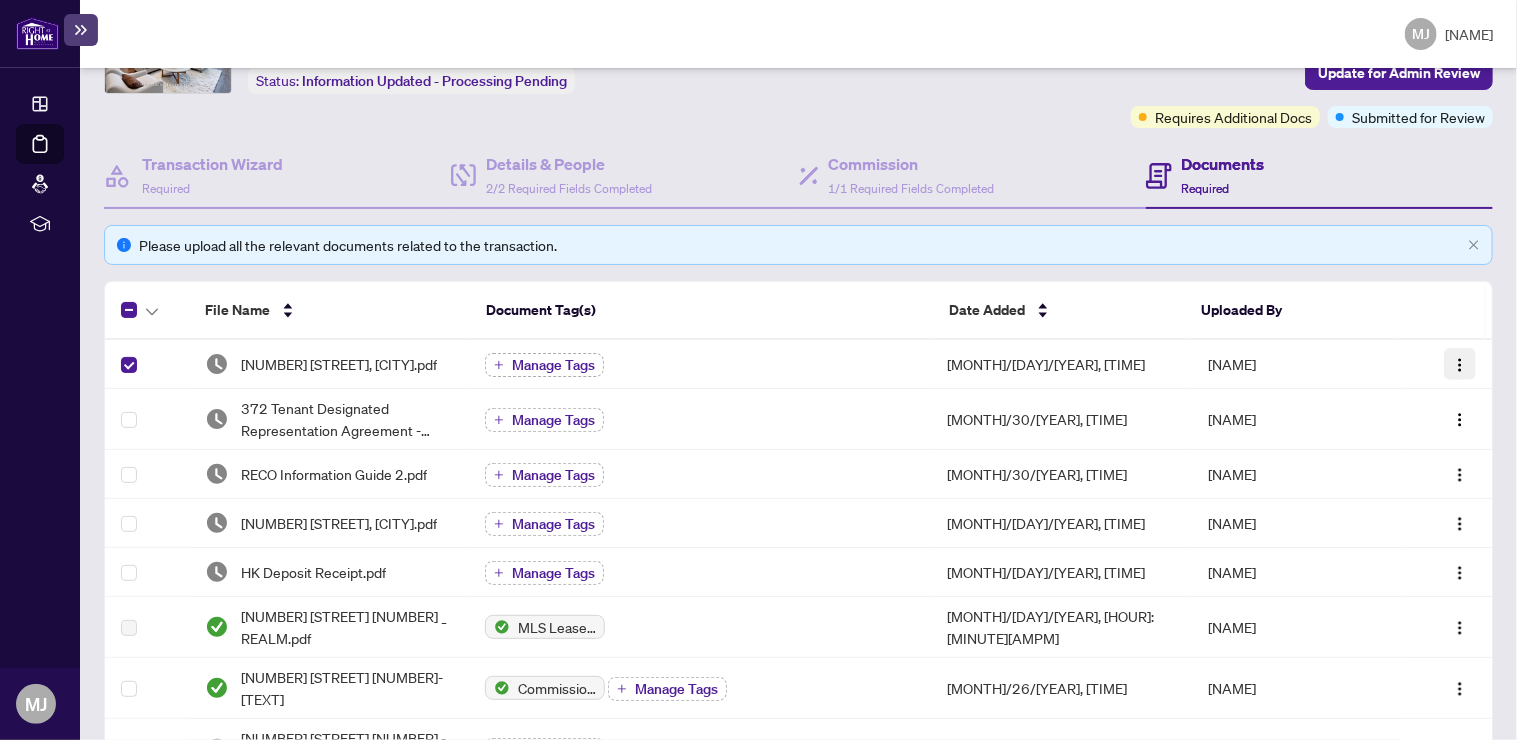 click at bounding box center (1460, 364) 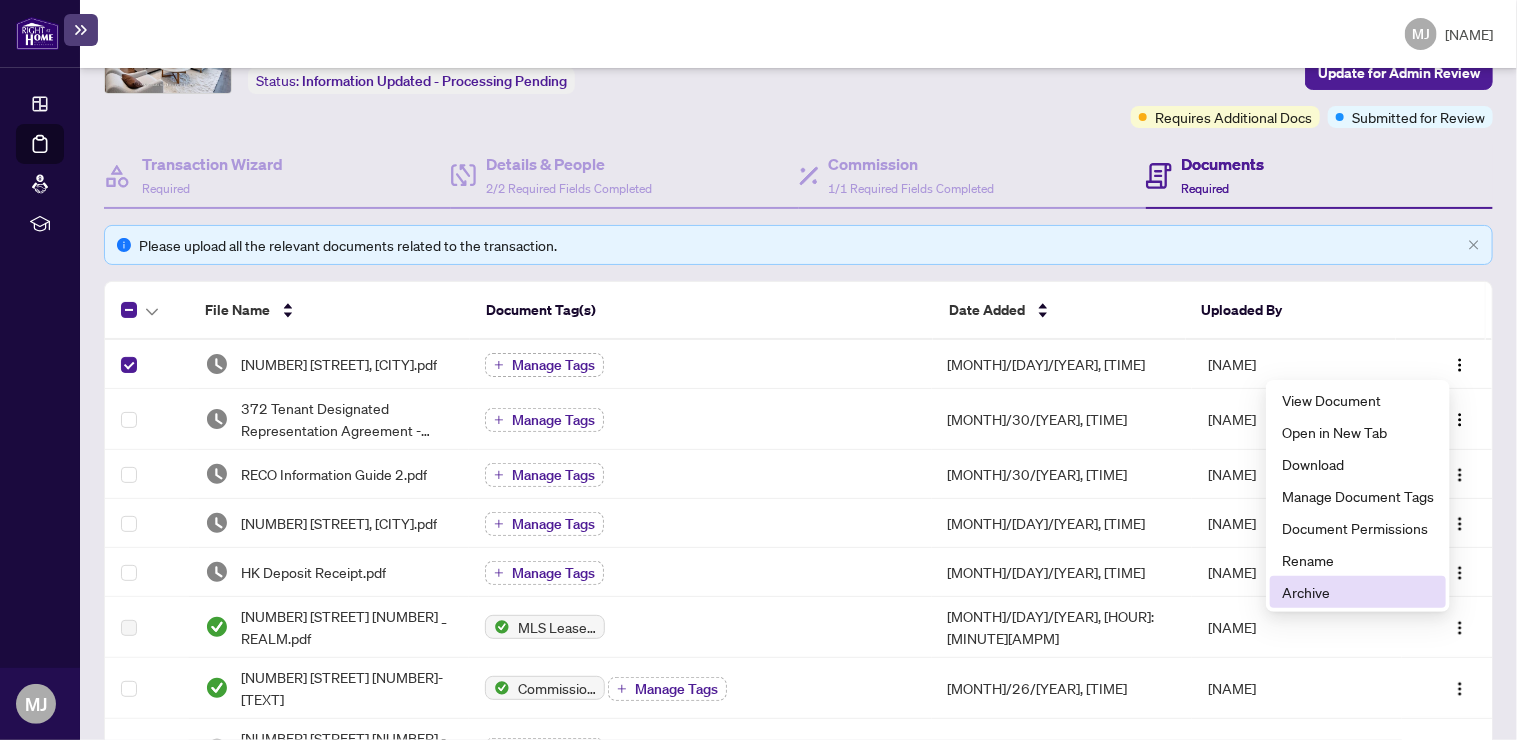 click on "Archive" at bounding box center [1358, 592] 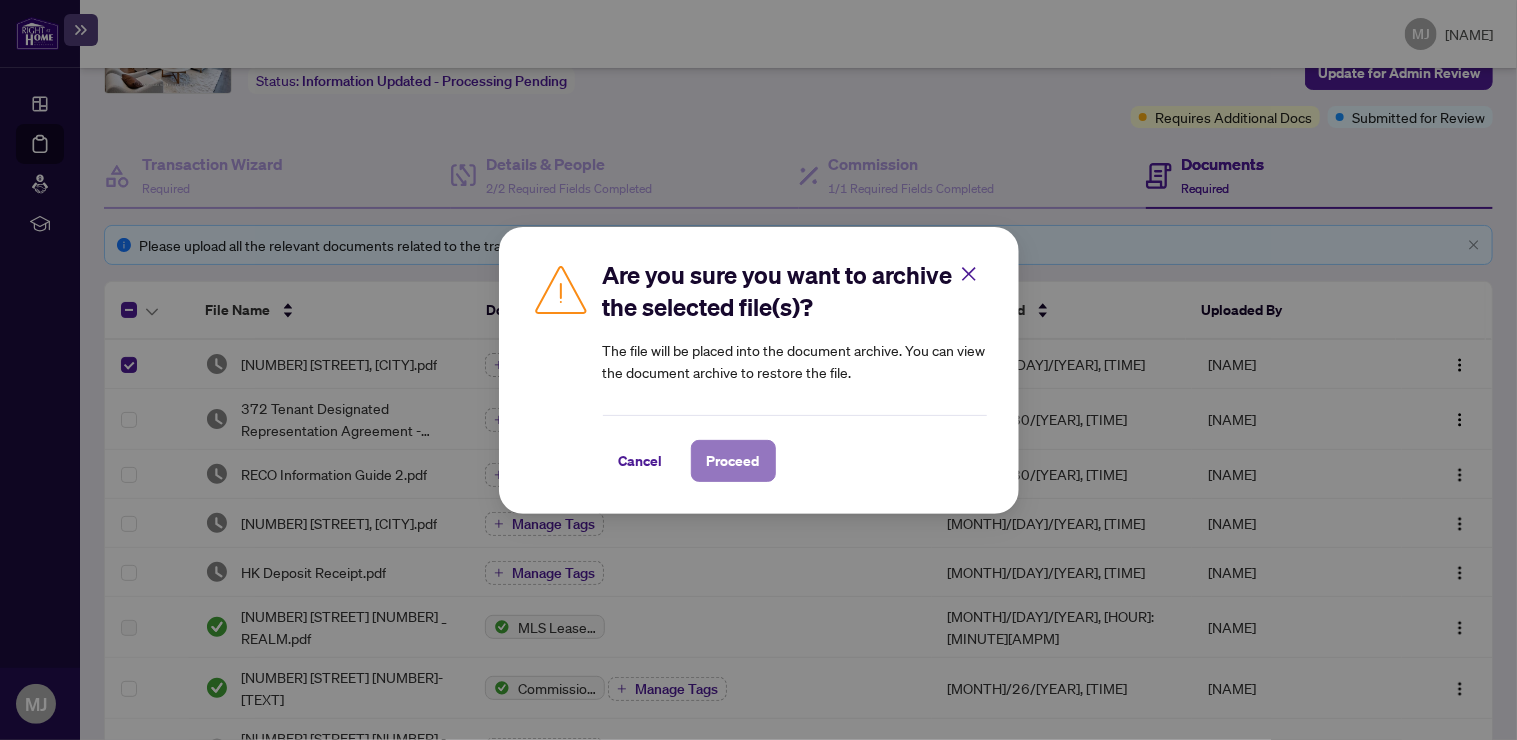 click on "Proceed" at bounding box center (0, 0) 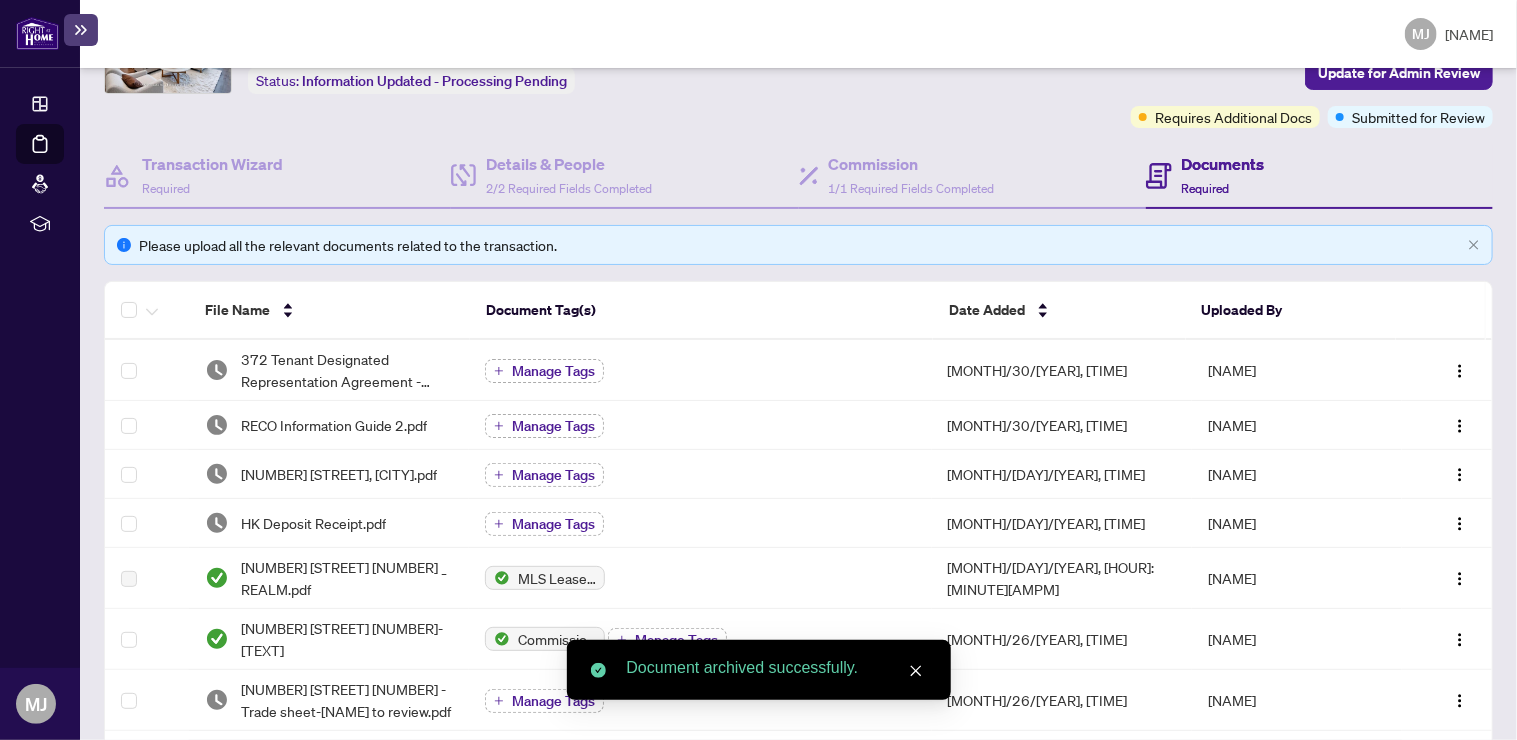 scroll, scrollTop: 0, scrollLeft: 0, axis: both 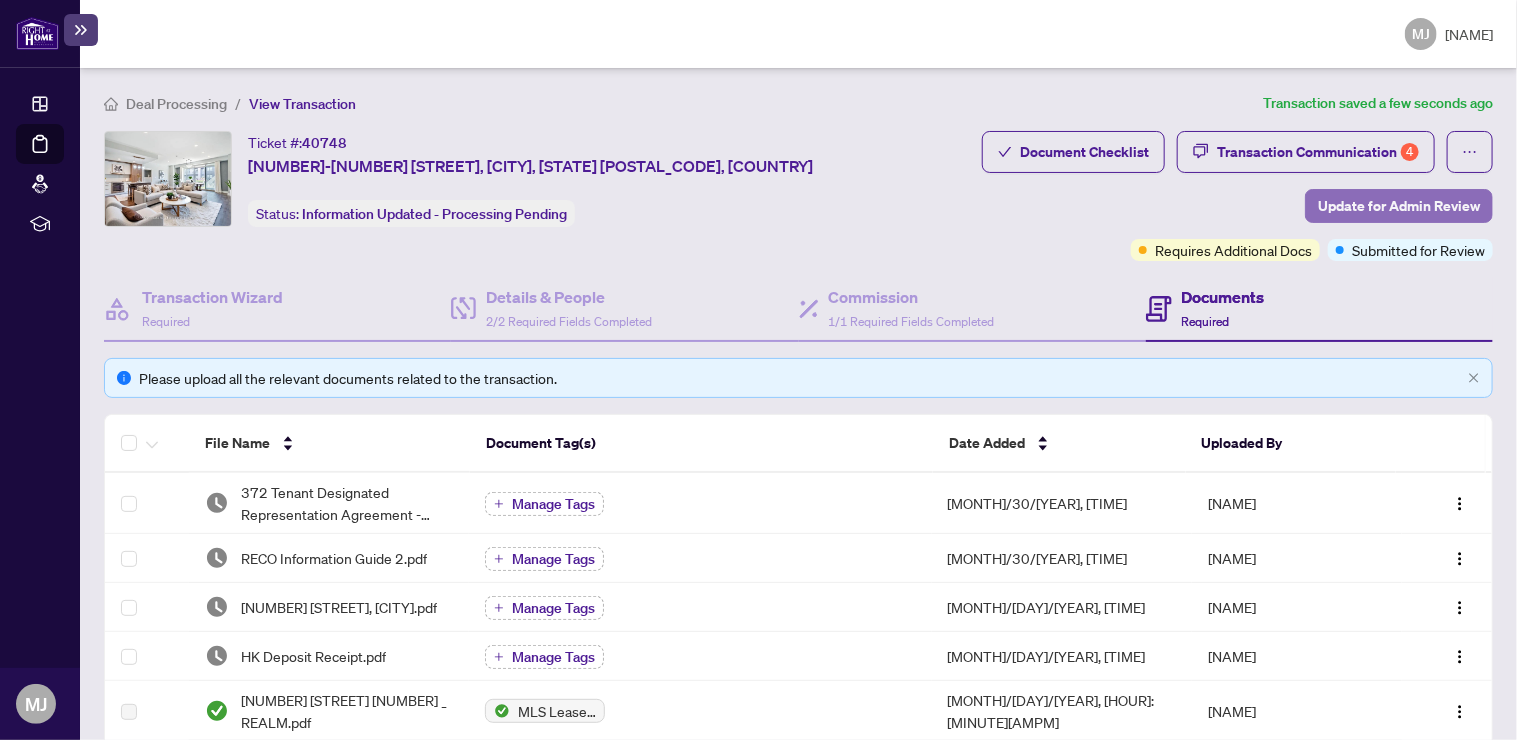 click on "Update for Admin Review" at bounding box center [1399, 206] 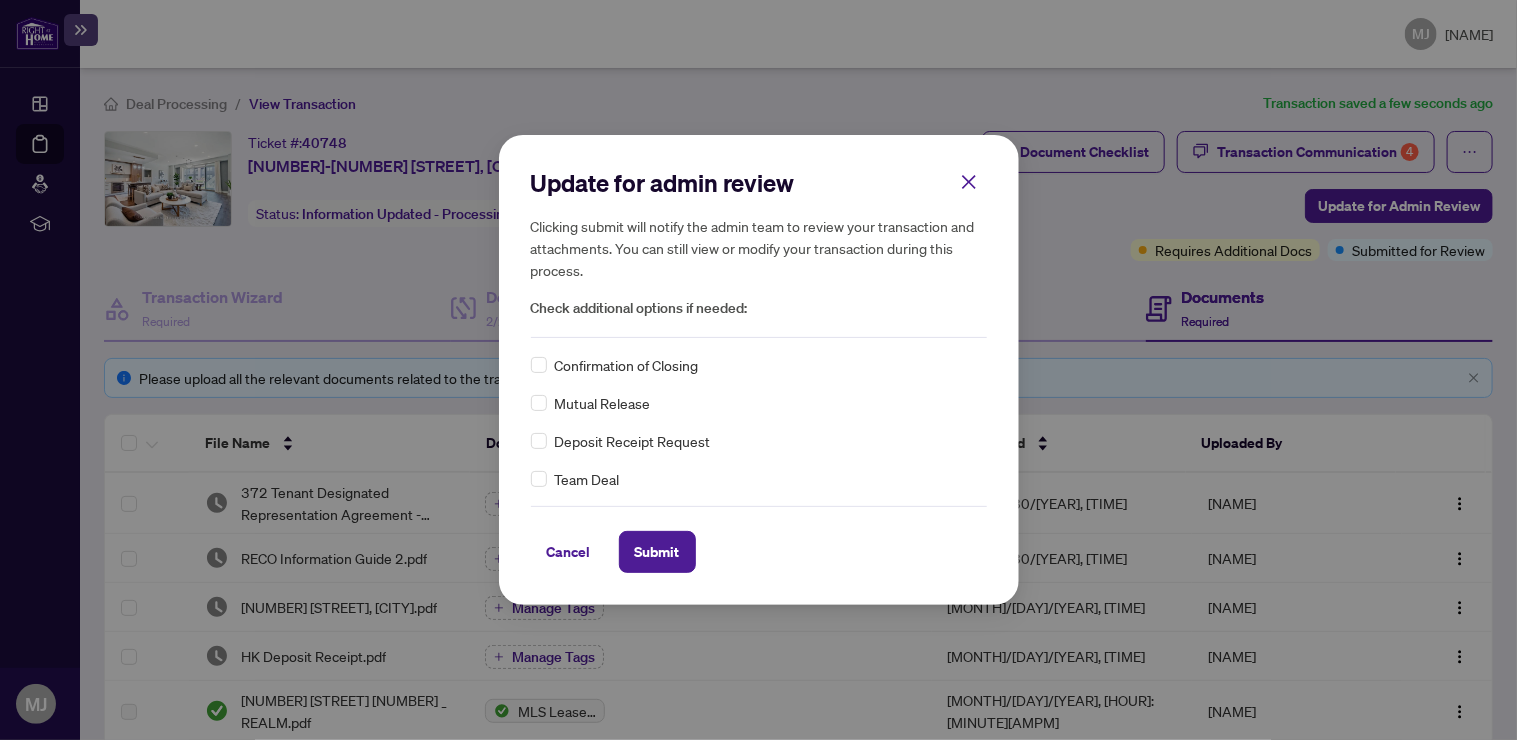 click on "Confirmation of Closing" at bounding box center [627, 365] 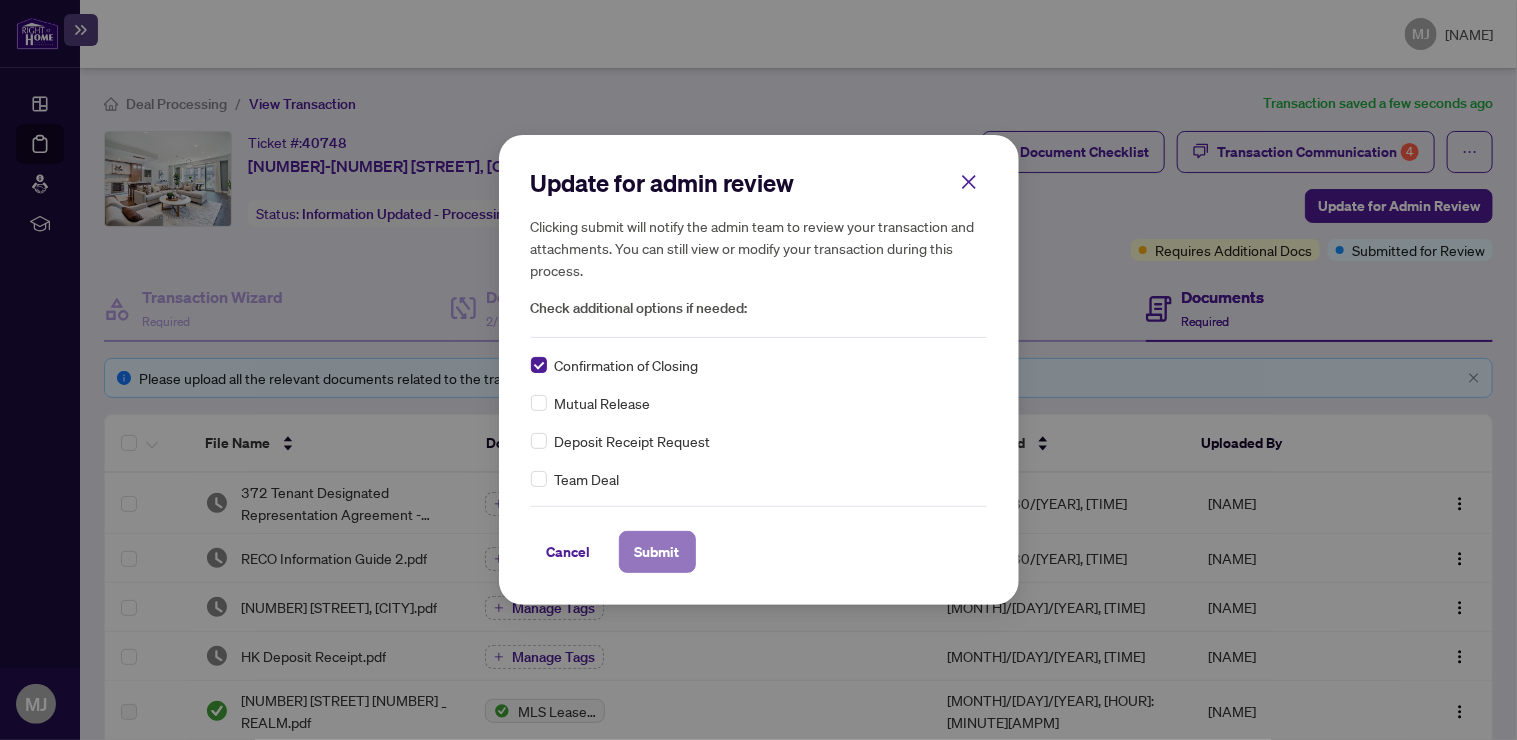 click on "Submit" at bounding box center [657, 552] 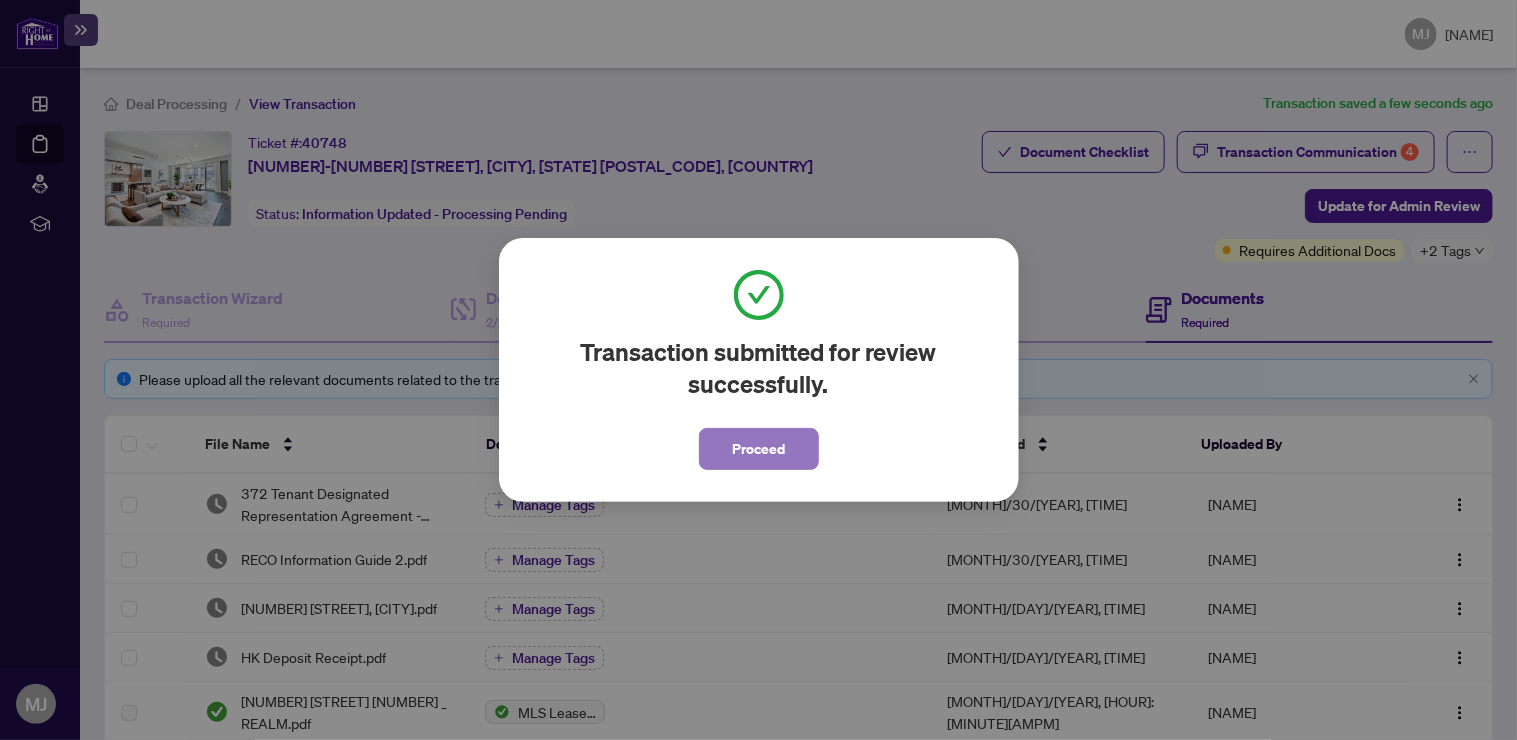 click on "Proceed" at bounding box center (758, 449) 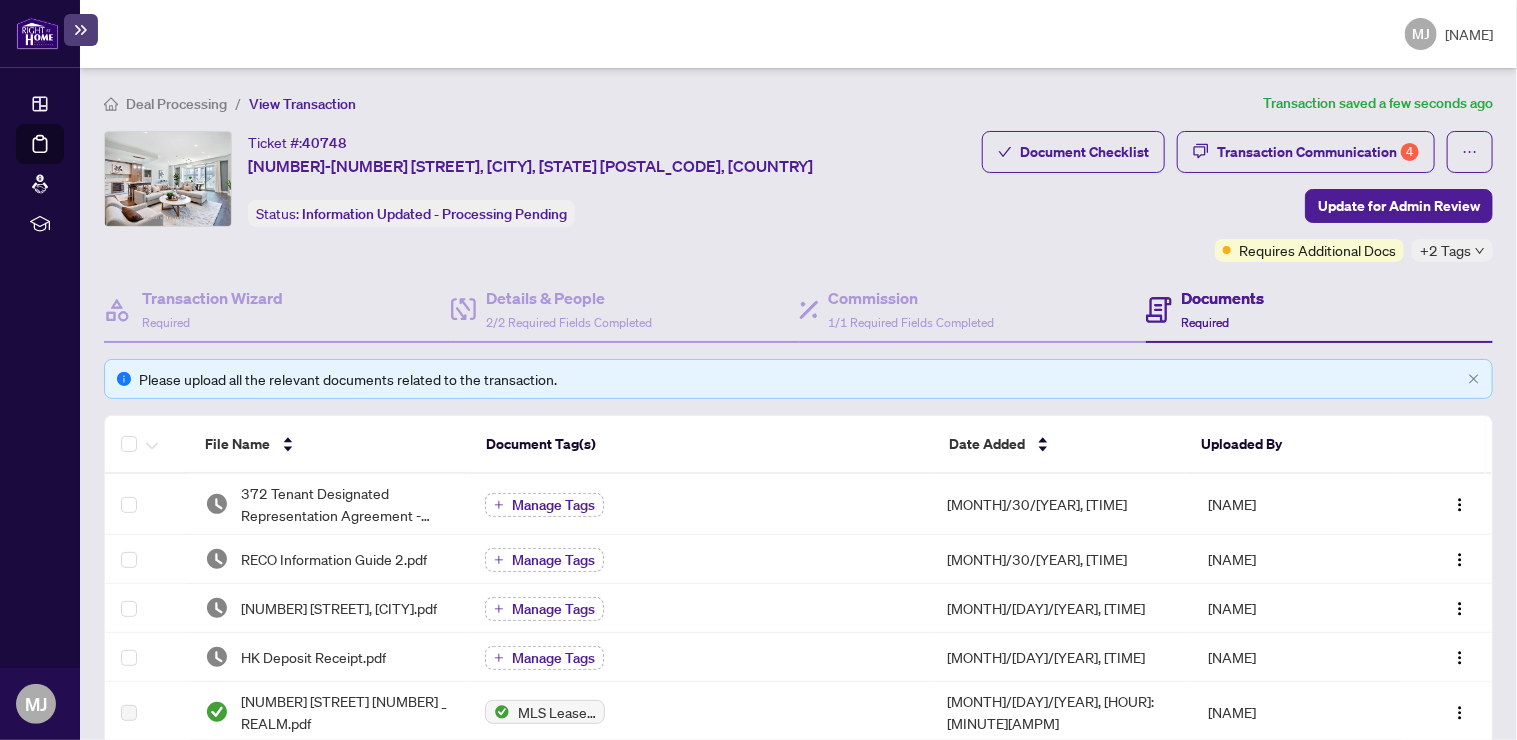 click at bounding box center [37, 33] 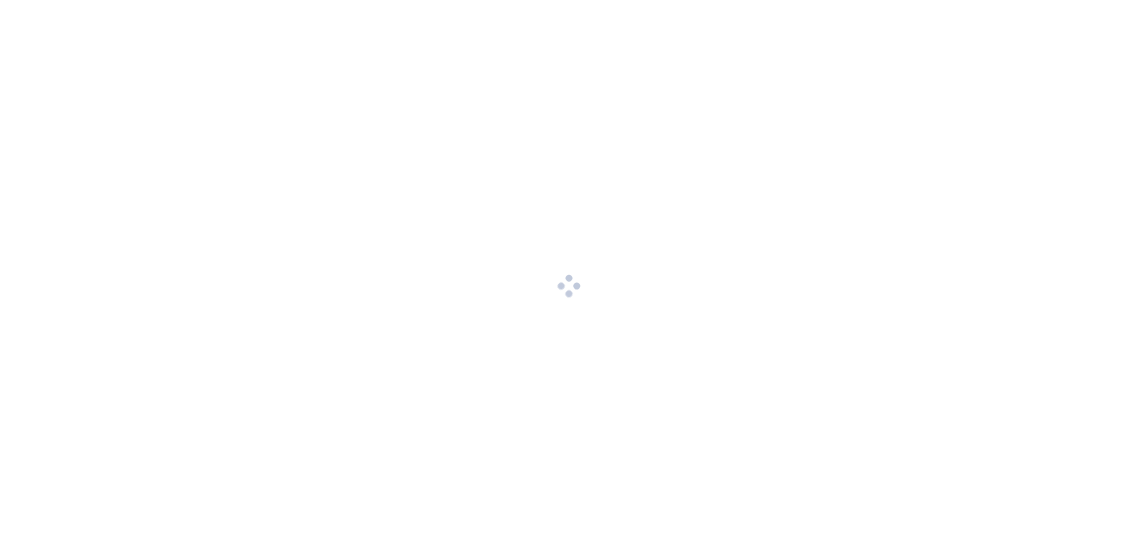 scroll, scrollTop: 0, scrollLeft: 0, axis: both 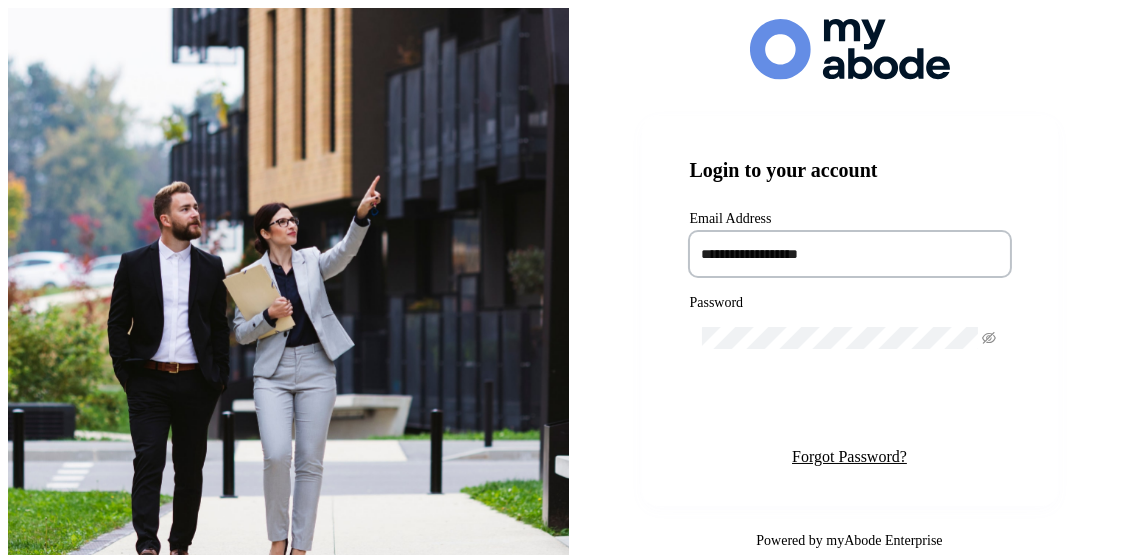 type on "**********" 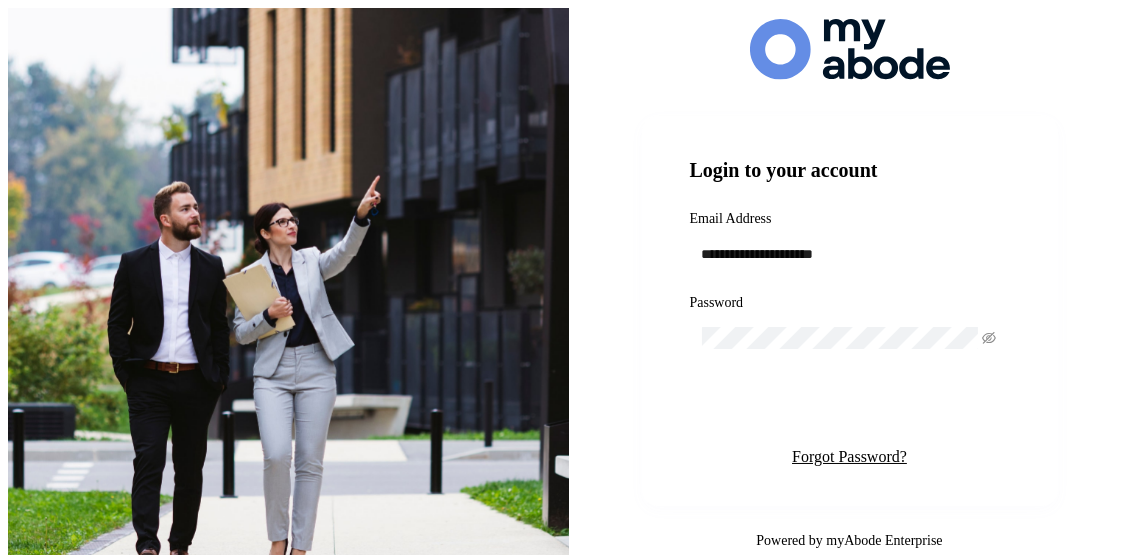 click on "Login" at bounding box center (849, 408) 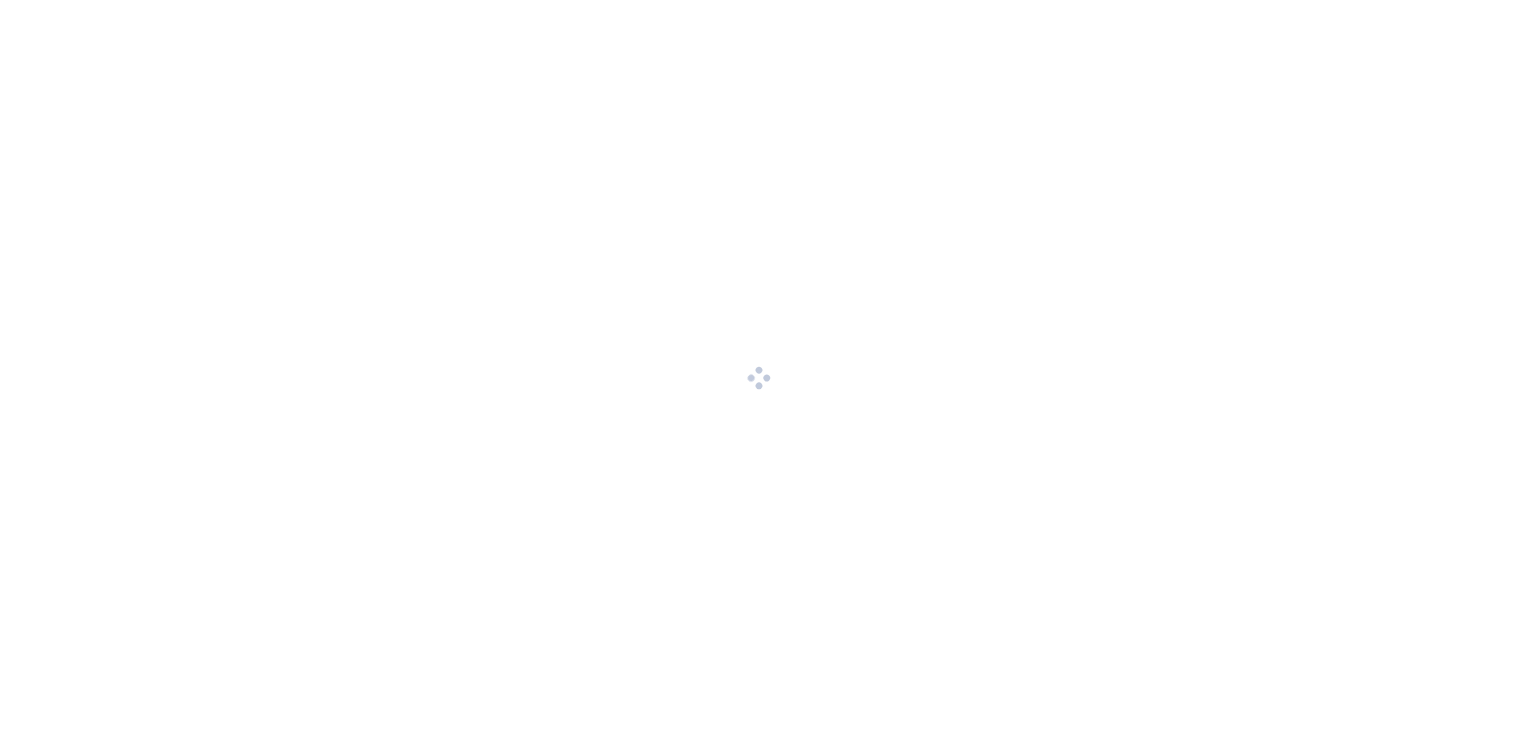 scroll, scrollTop: 0, scrollLeft: 0, axis: both 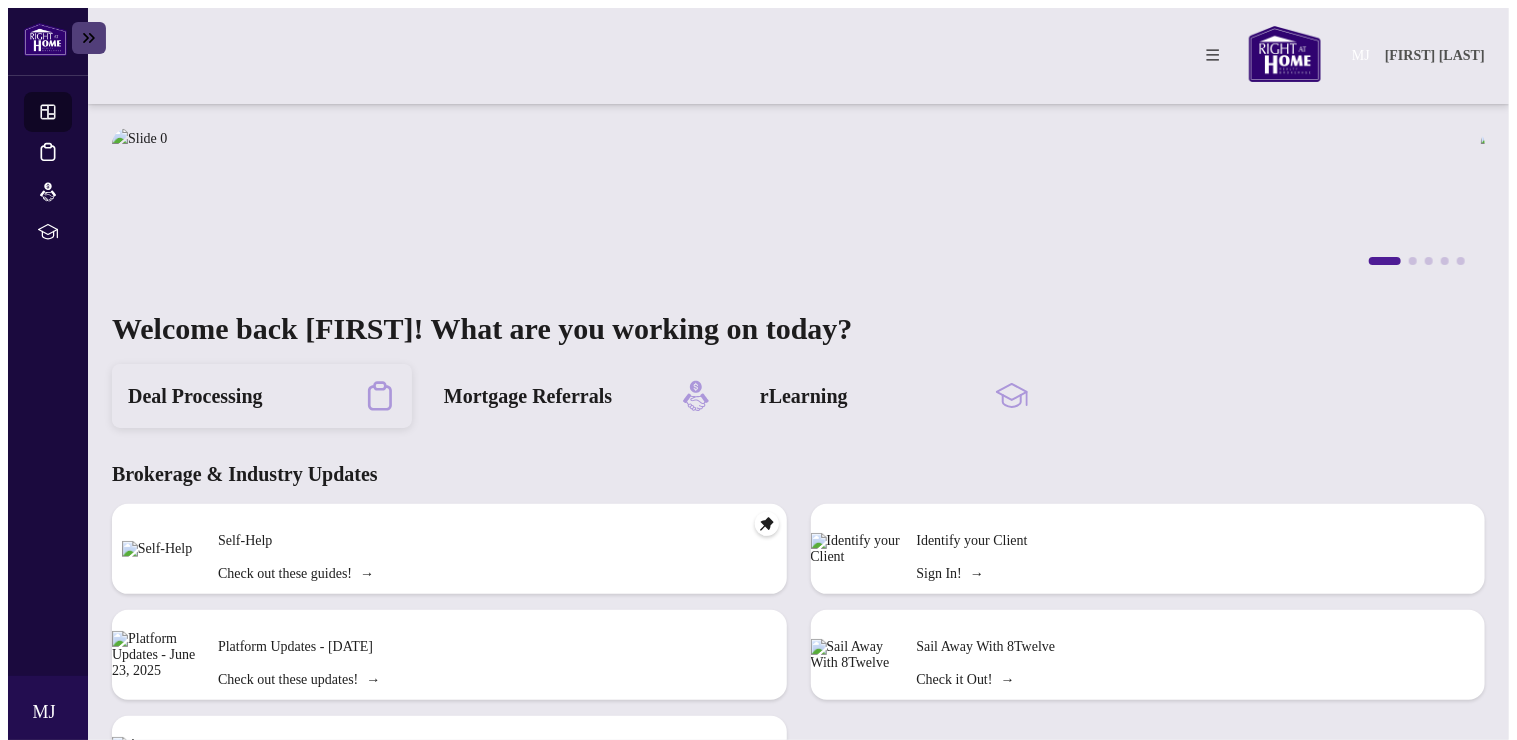 click on "Deal Processing" at bounding box center [195, 396] 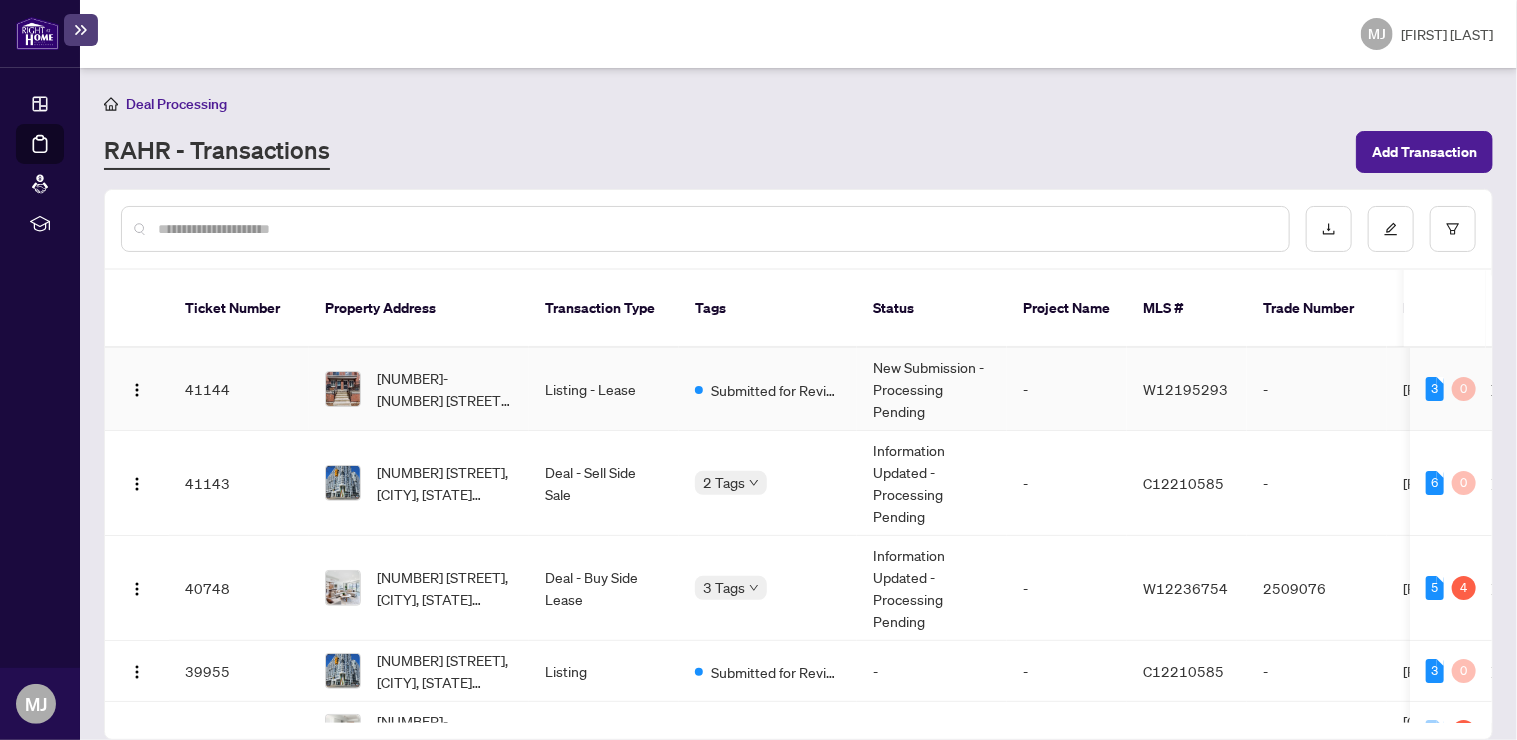click on "3" at bounding box center [1435, 389] 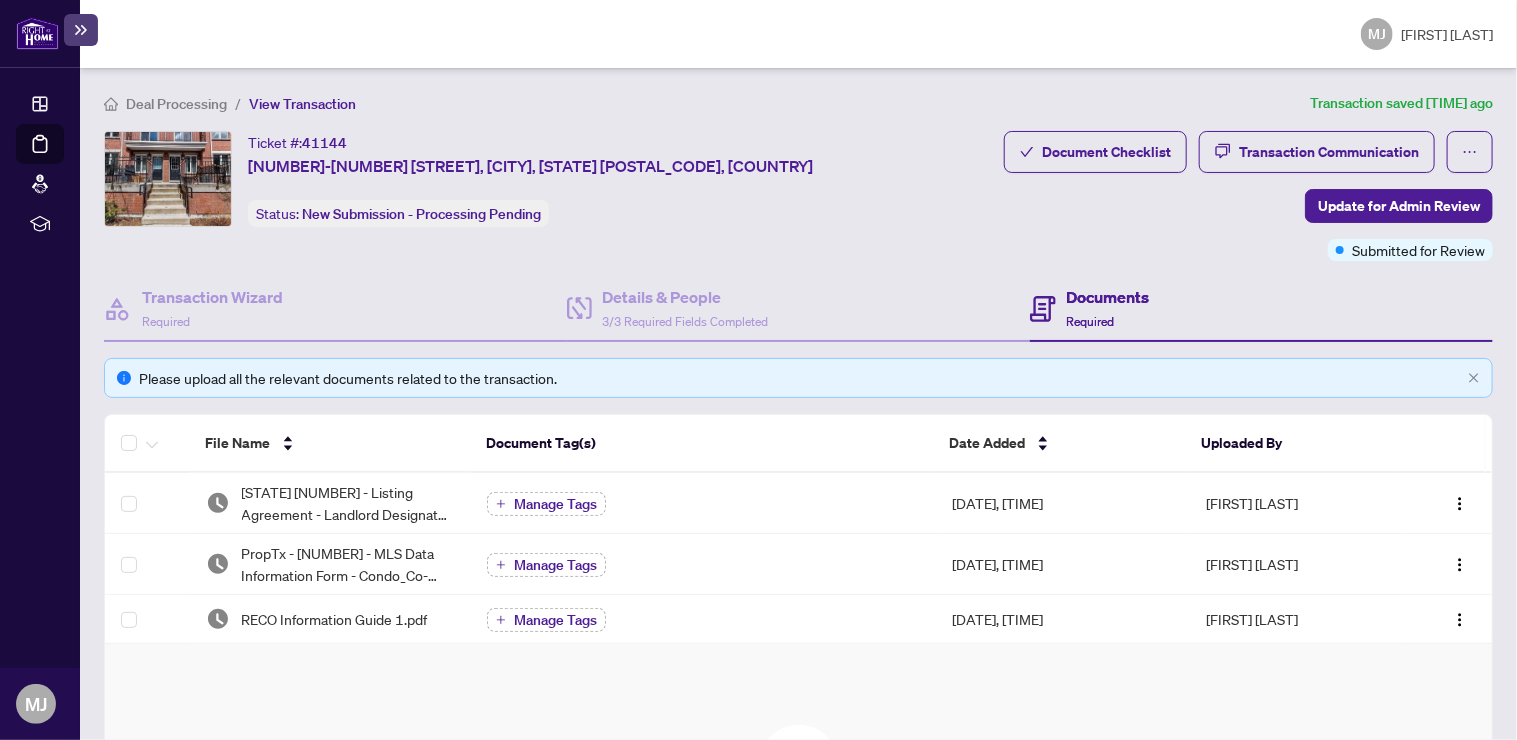 click at bounding box center [37, 33] 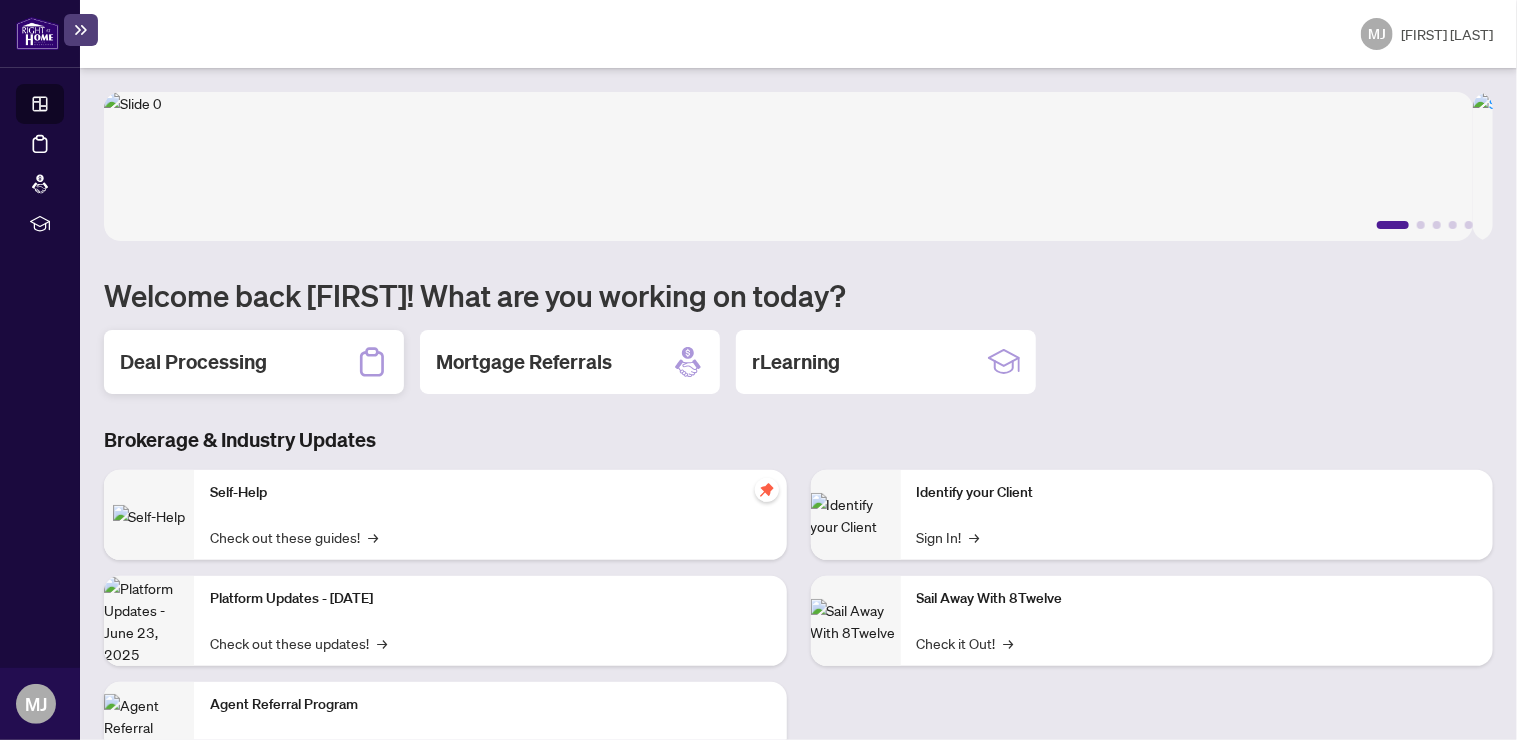click on "Deal Processing" at bounding box center (193, 362) 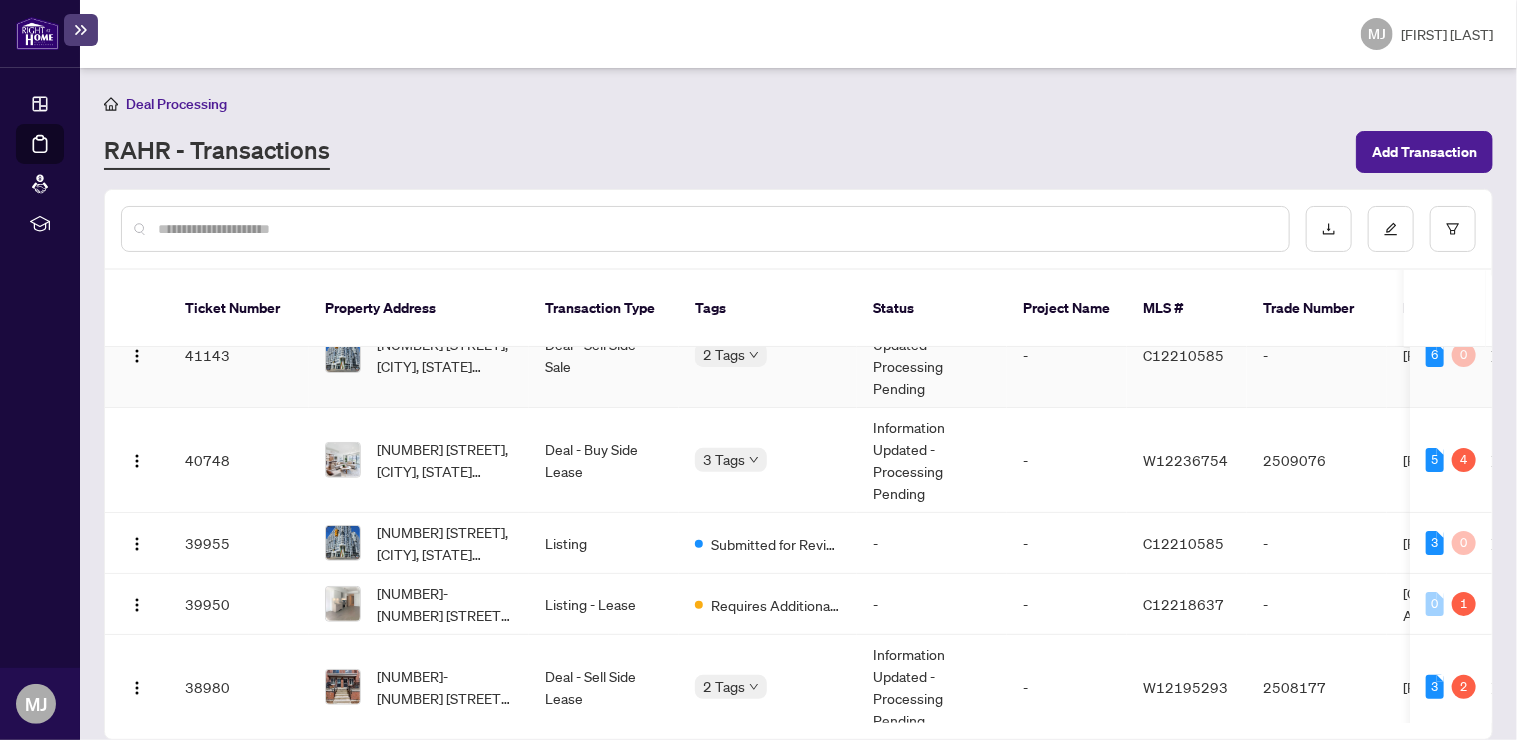 scroll, scrollTop: 133, scrollLeft: 0, axis: vertical 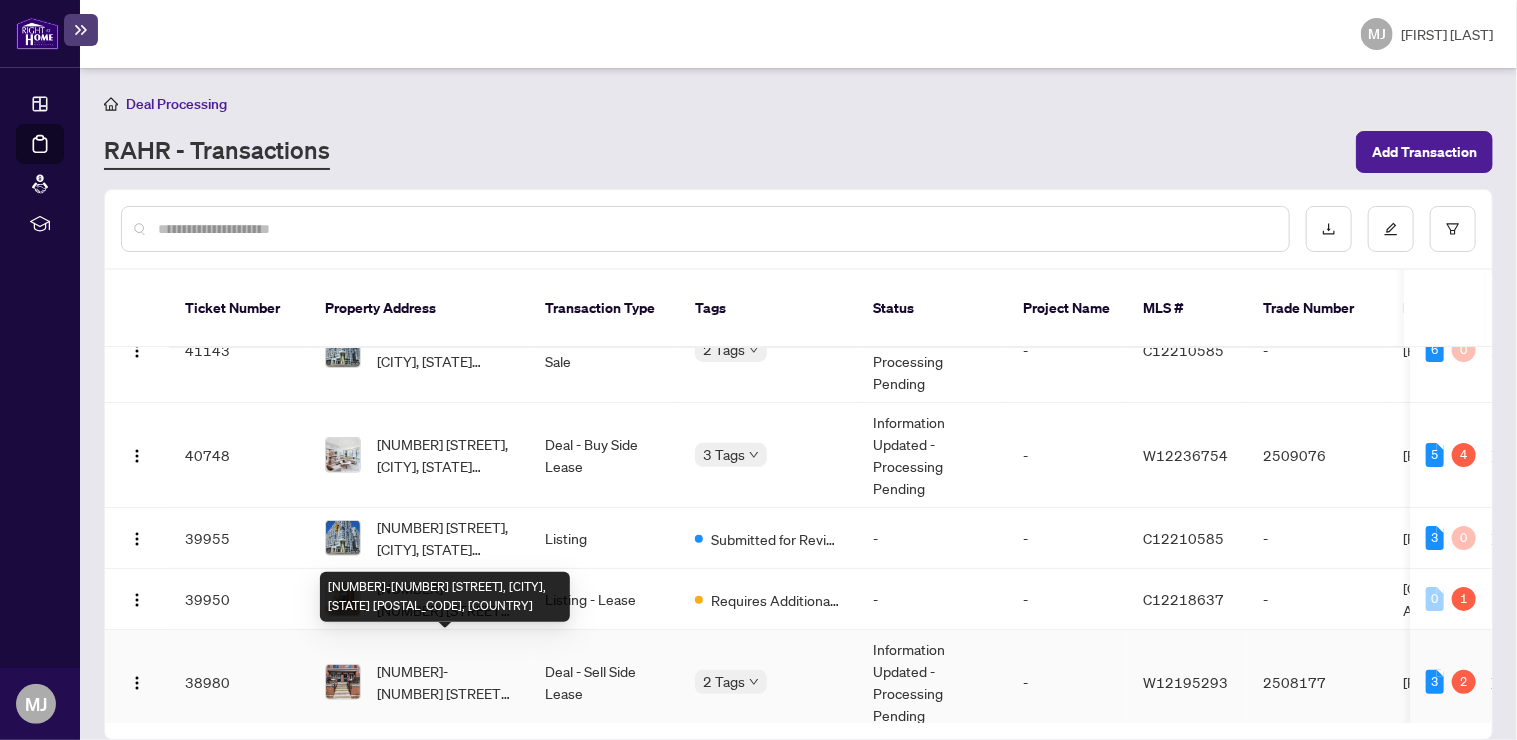 click on "[NUMBER]-[NUMBER] [STREET], [CITY], [STATE] [POSTAL_CODE], [COUNTRY]" at bounding box center (445, 682) 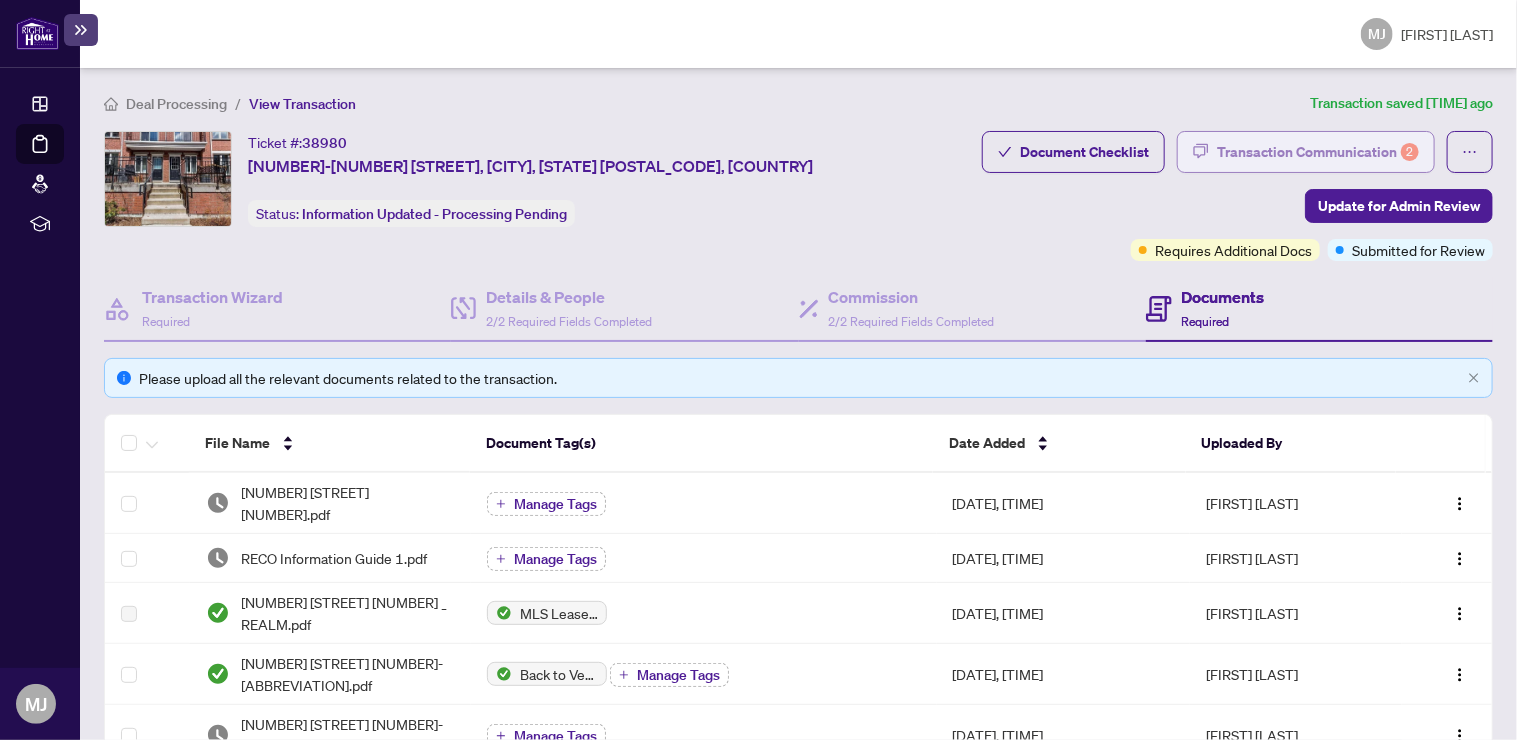 click on "Transaction Communication 2" at bounding box center (1318, 152) 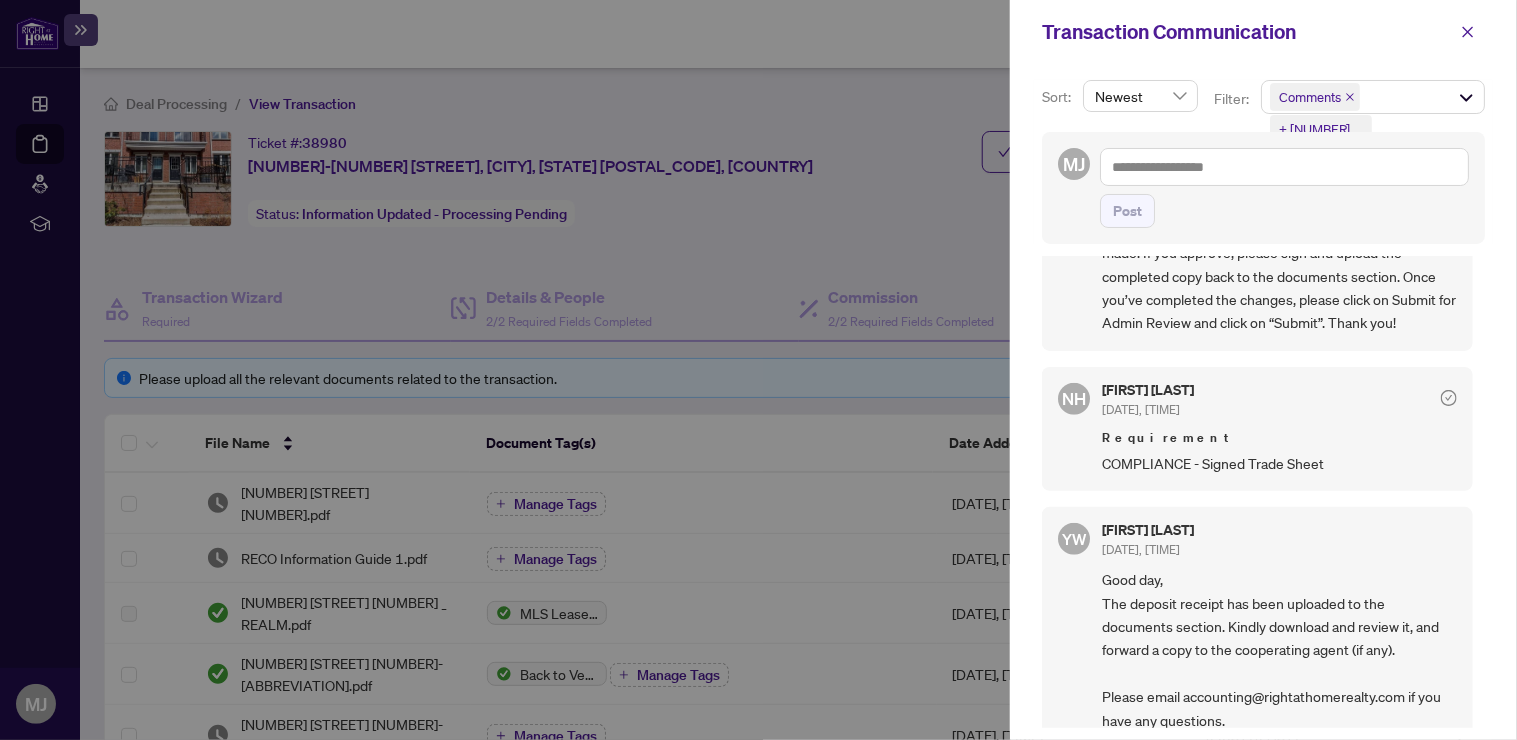 scroll, scrollTop: 666, scrollLeft: 0, axis: vertical 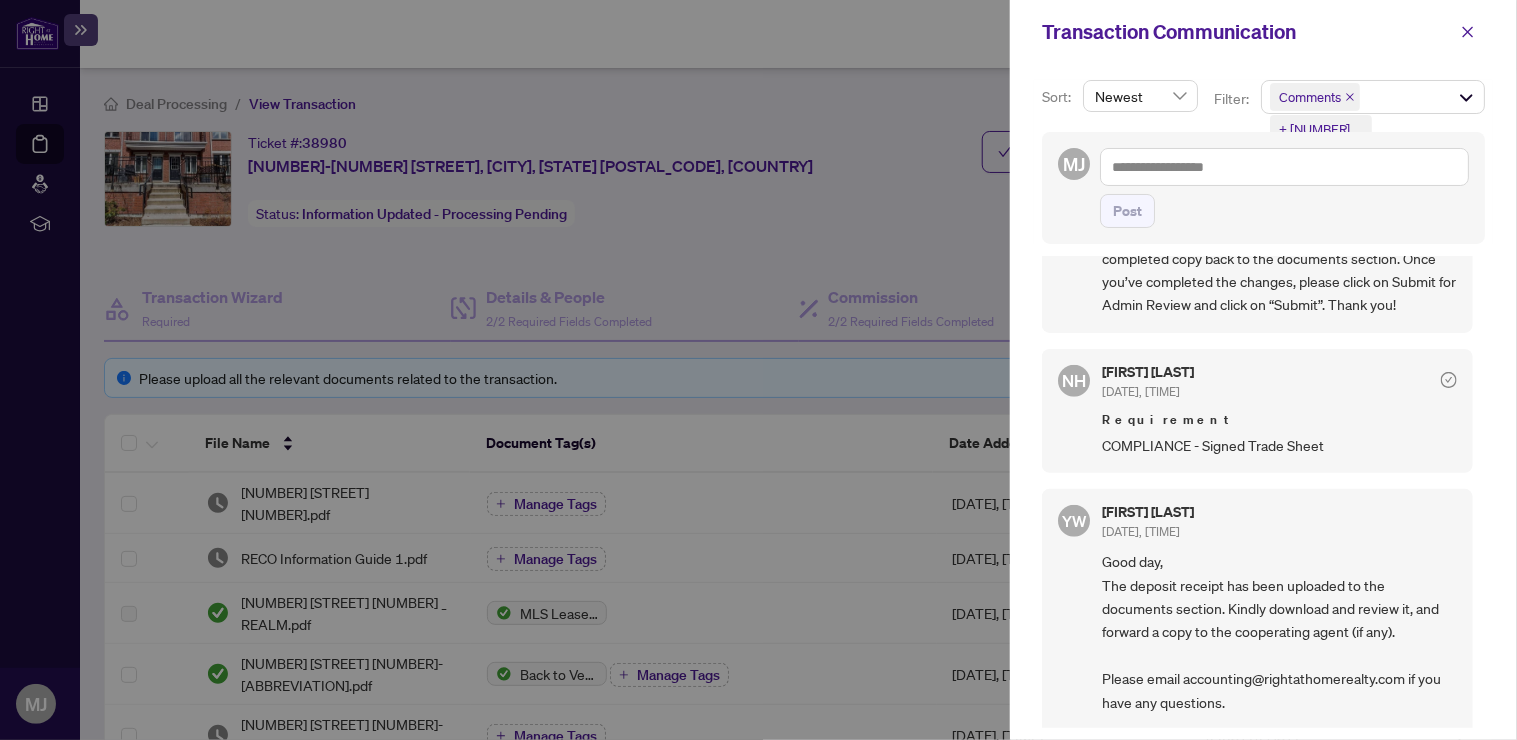 click at bounding box center (758, 370) 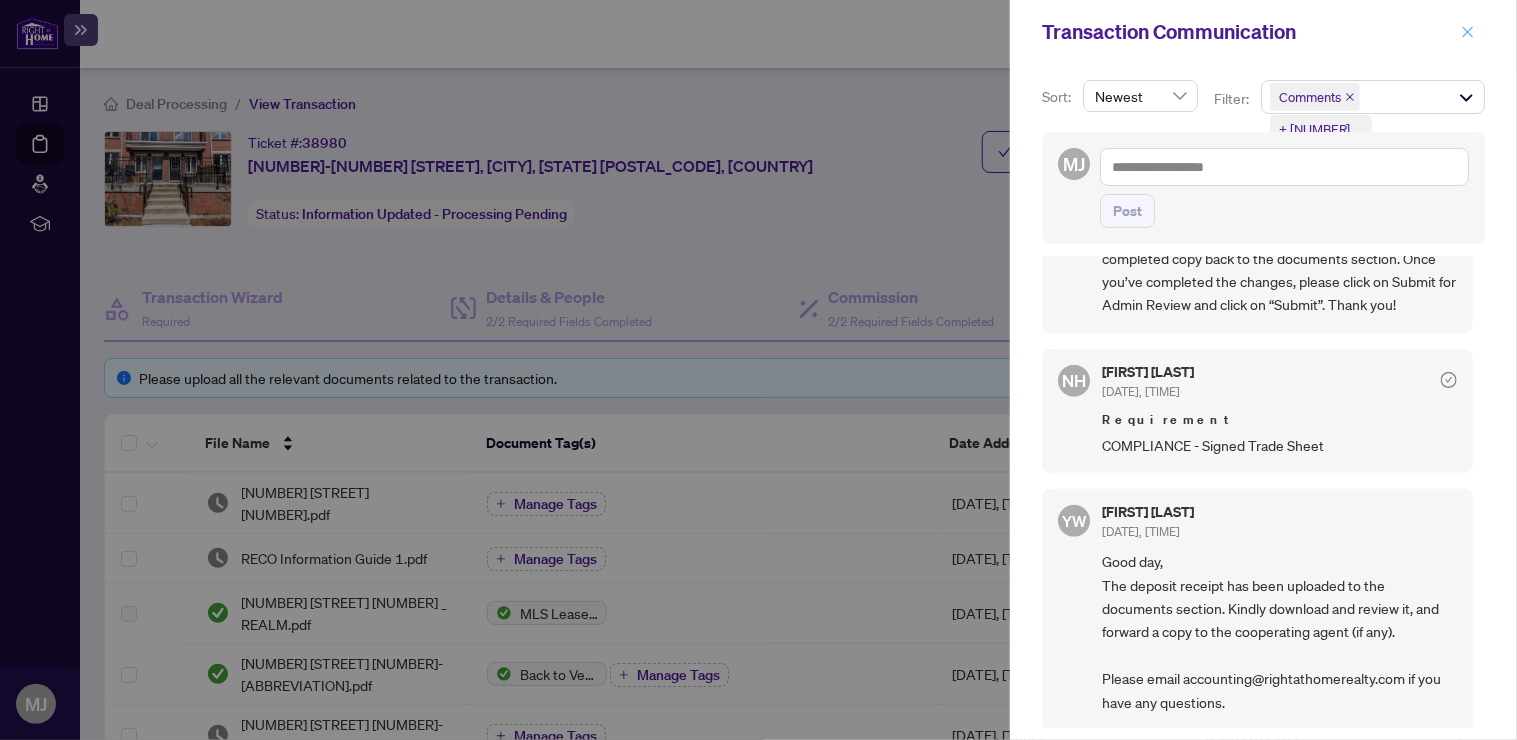 click at bounding box center (1468, 32) 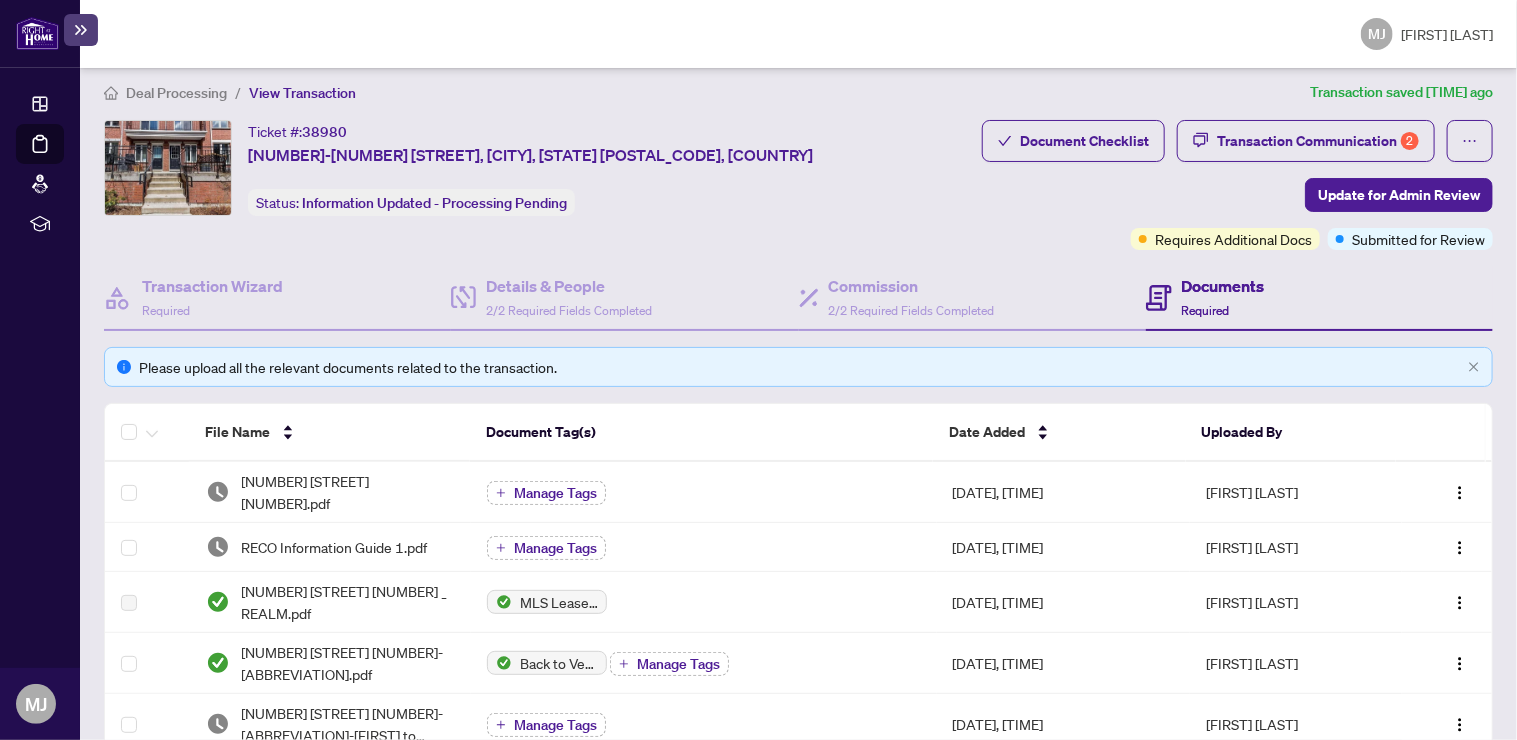 scroll, scrollTop: 0, scrollLeft: 0, axis: both 